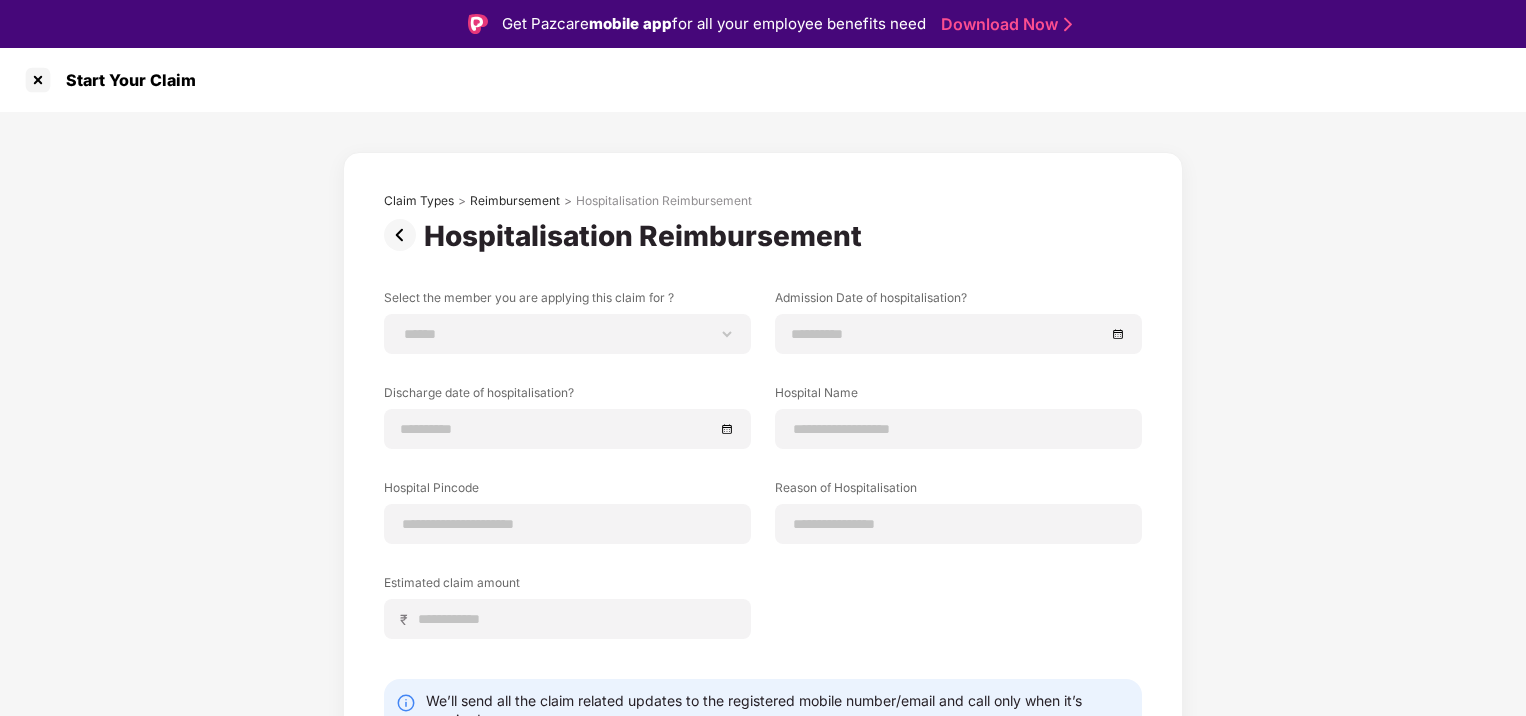 scroll, scrollTop: 48, scrollLeft: 0, axis: vertical 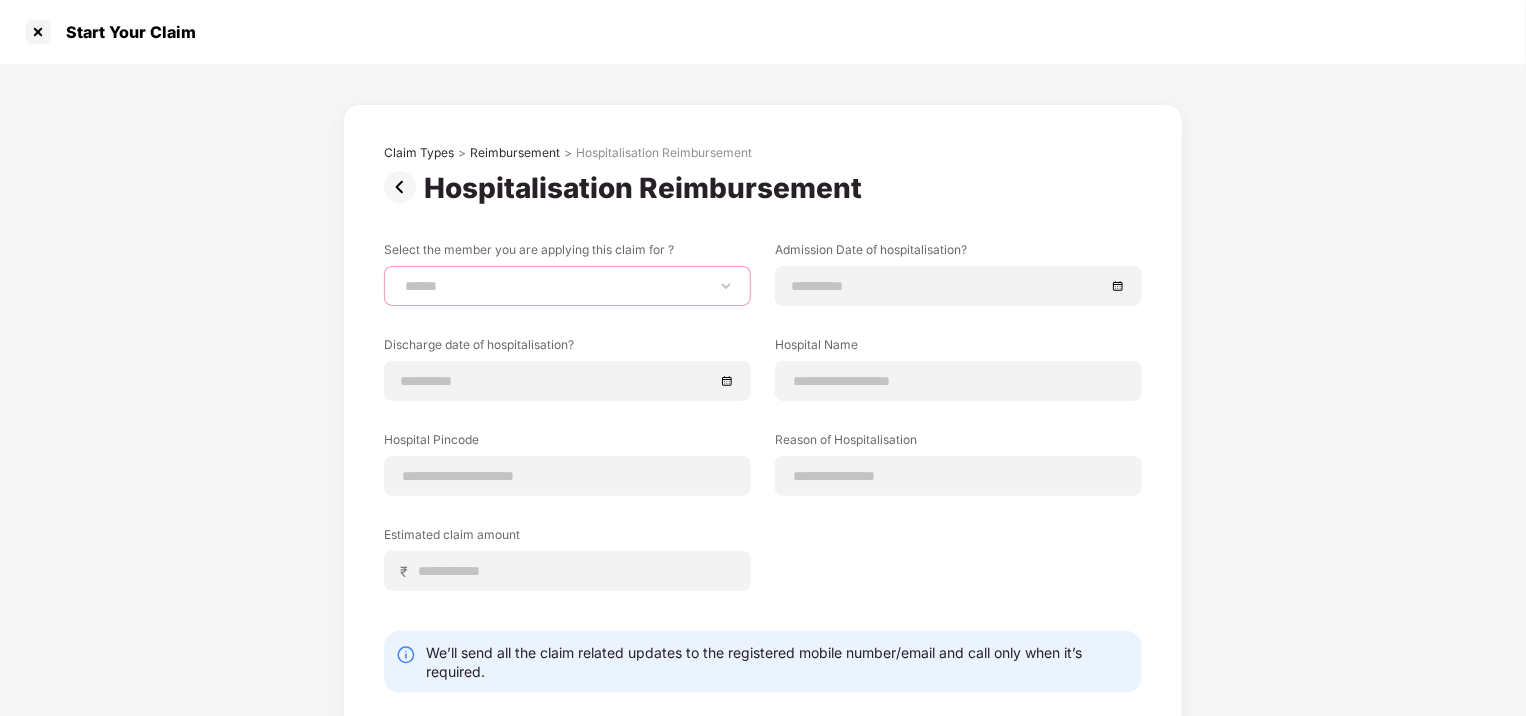 click on "**********" at bounding box center [567, 286] 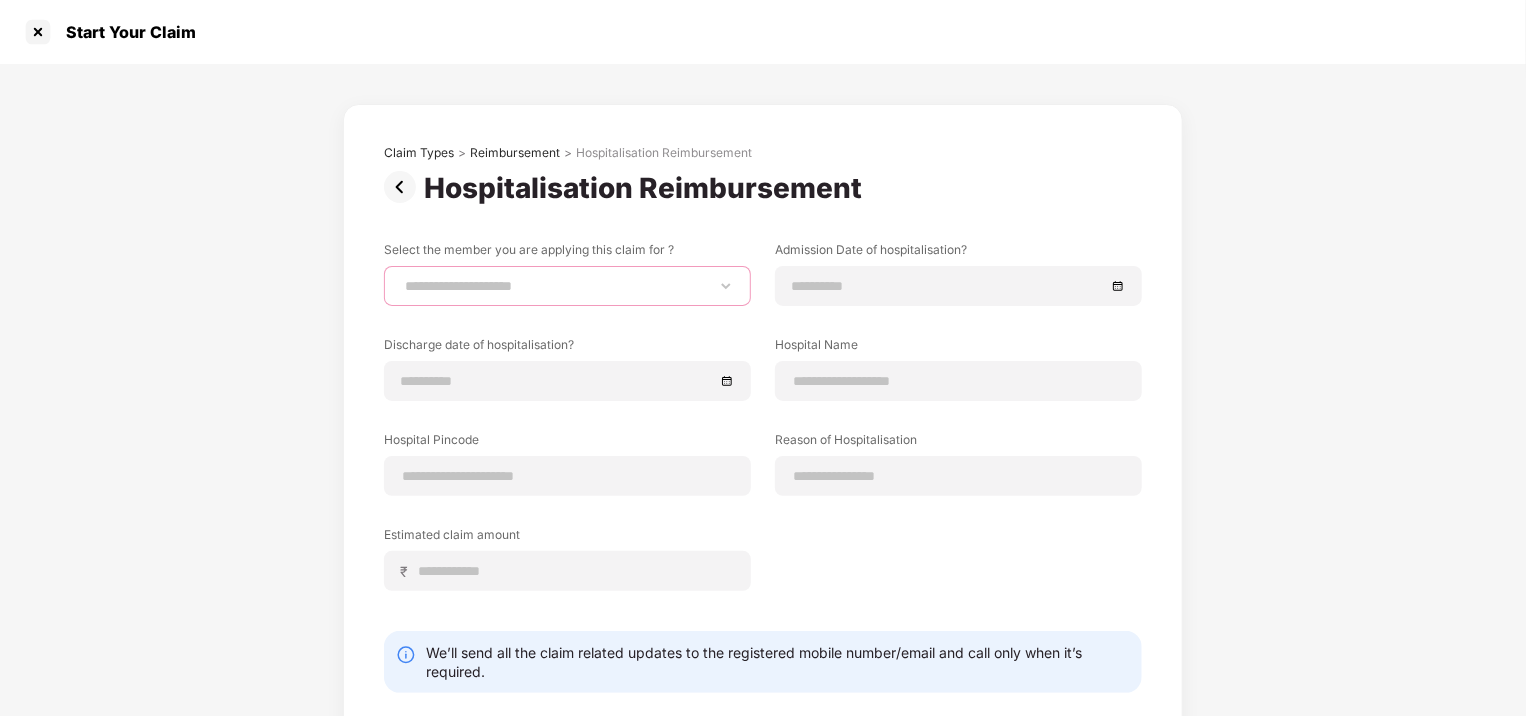 click on "**********" at bounding box center (567, 286) 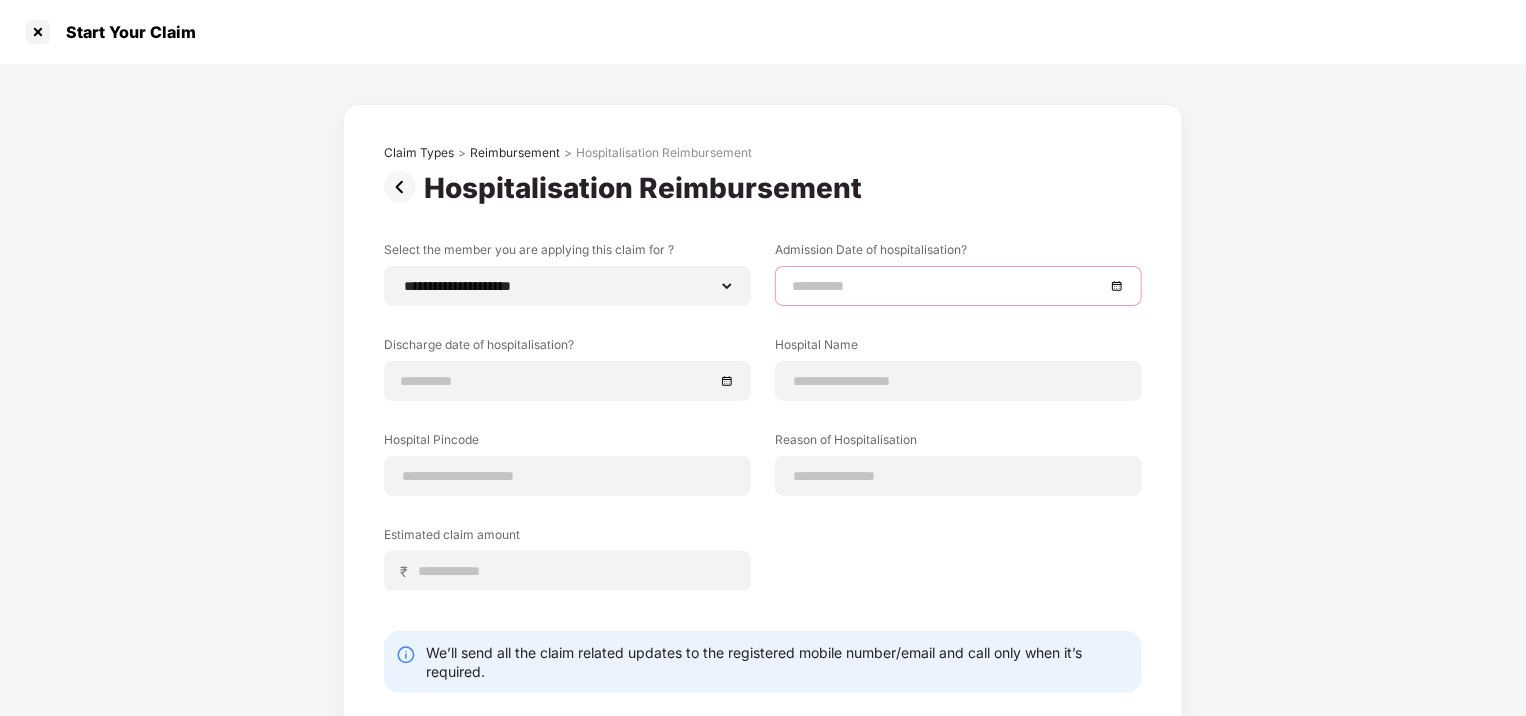 click at bounding box center (948, 286) 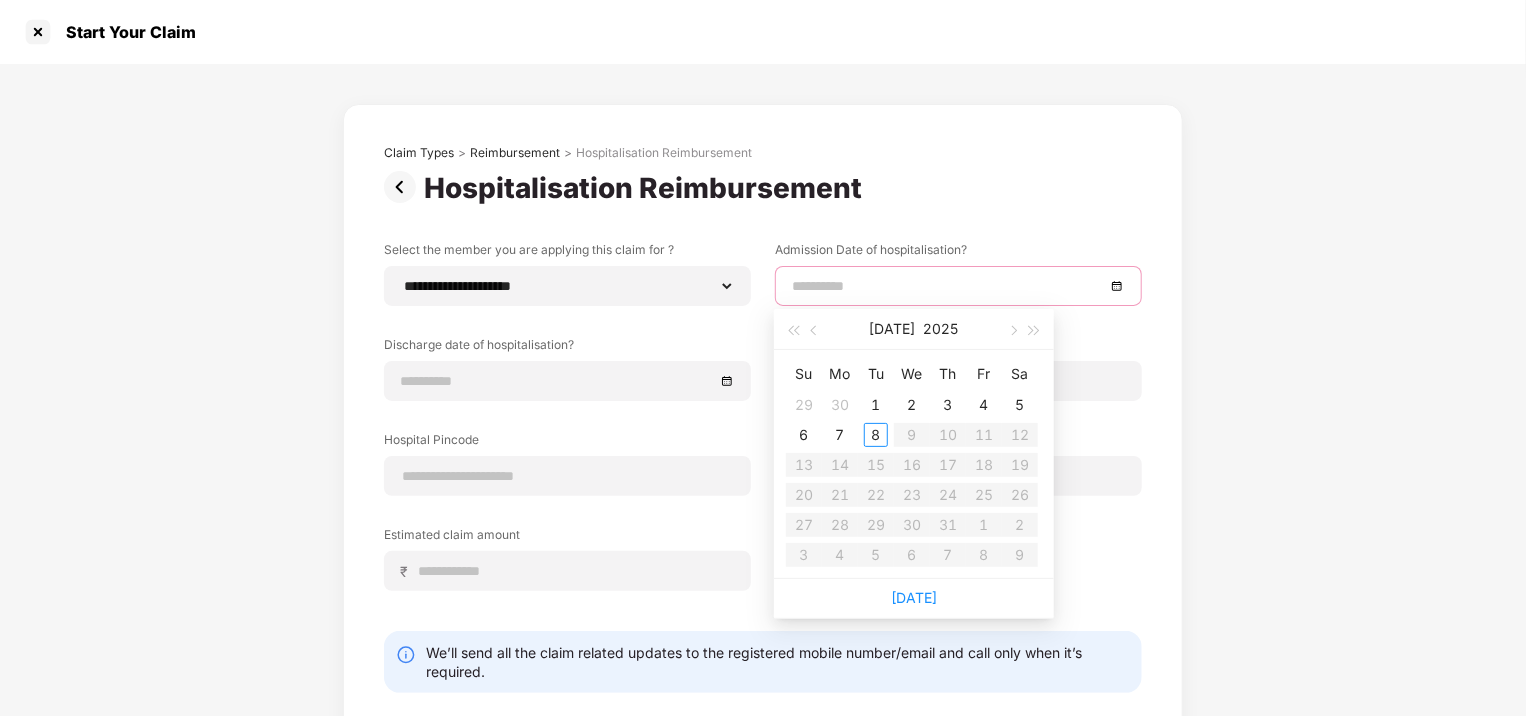 type on "**********" 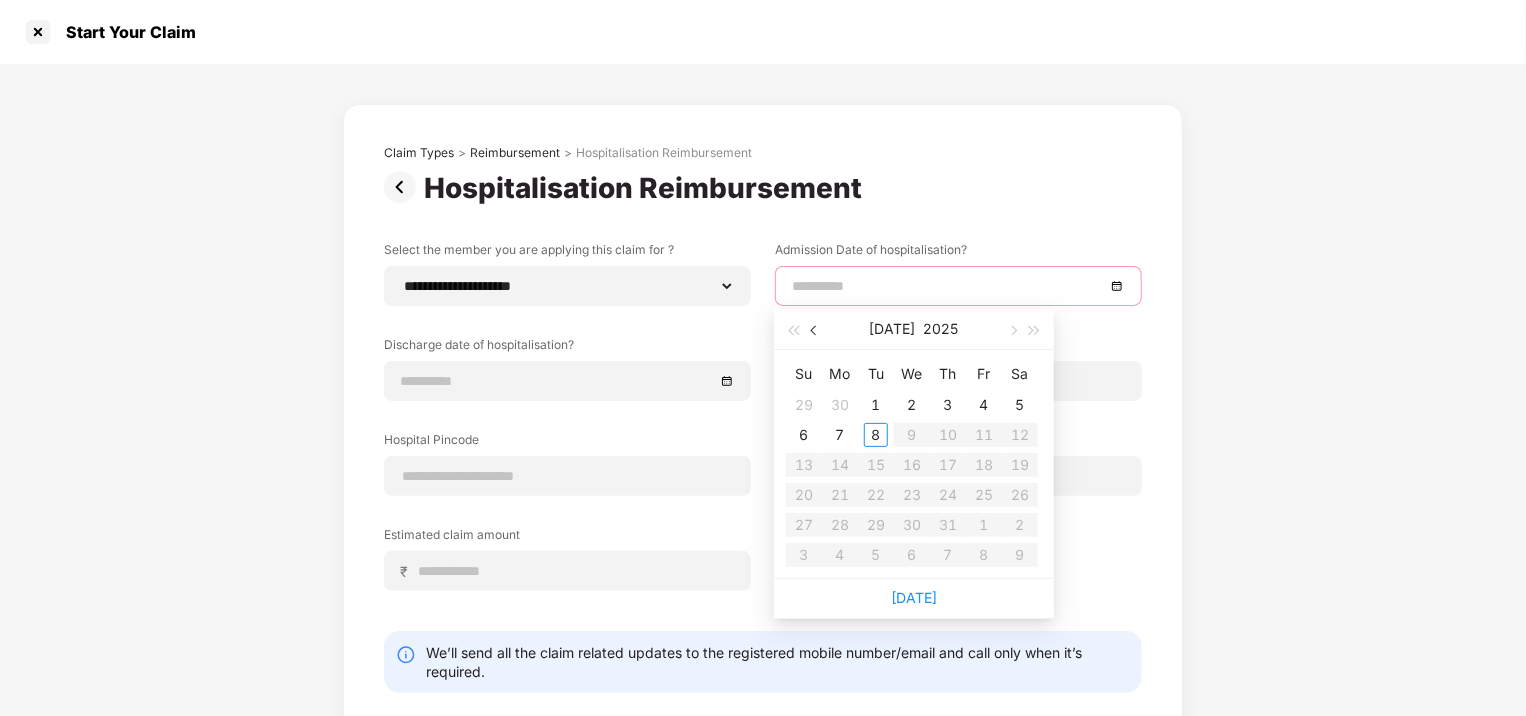 click at bounding box center (816, 331) 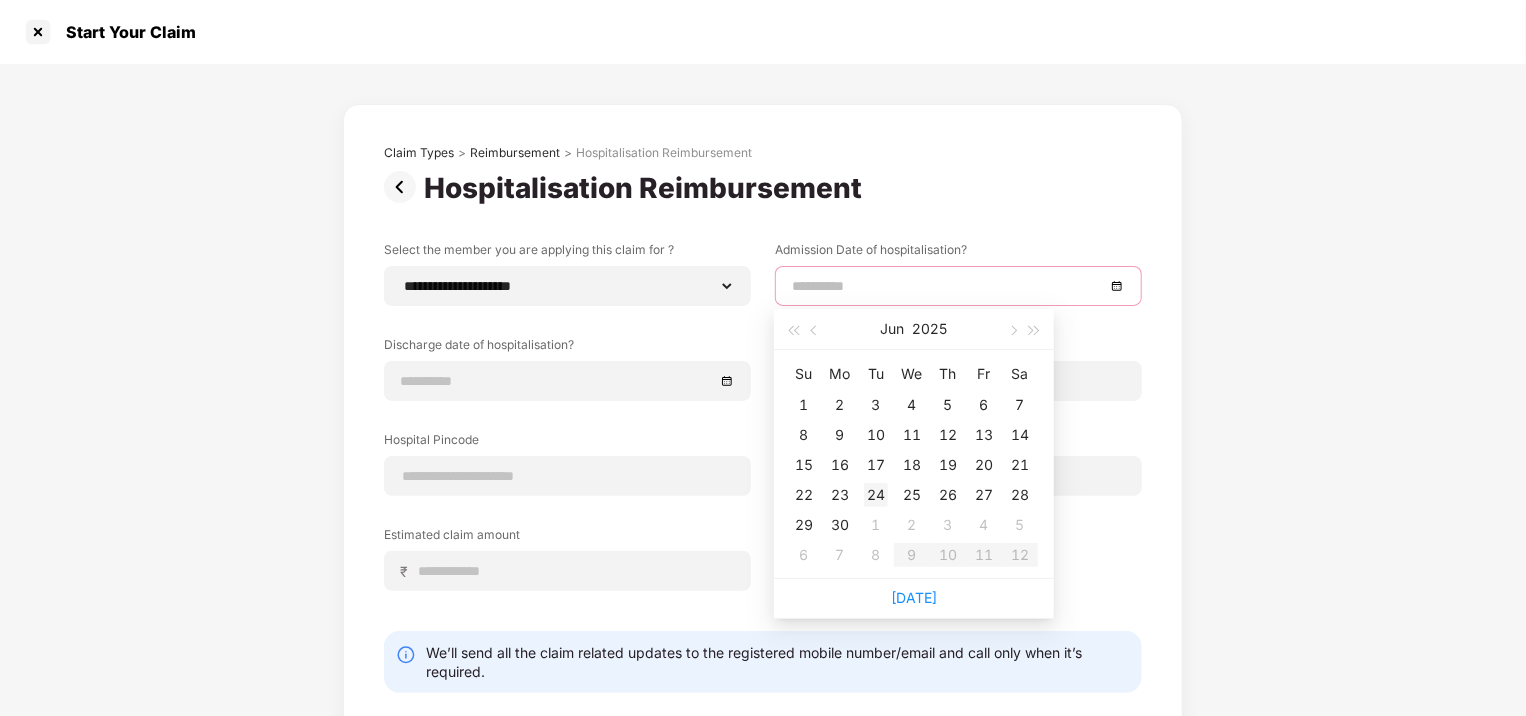 type on "**********" 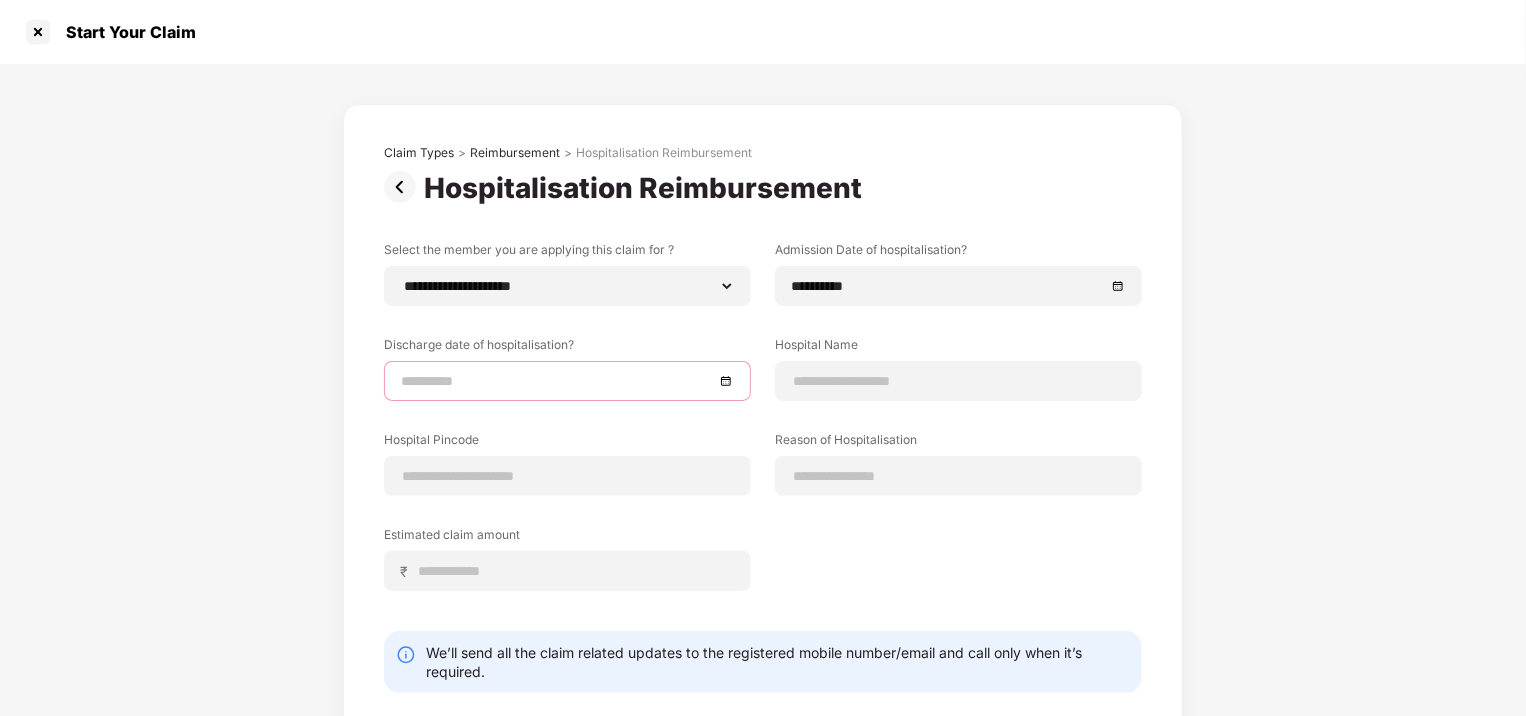 click at bounding box center (557, 381) 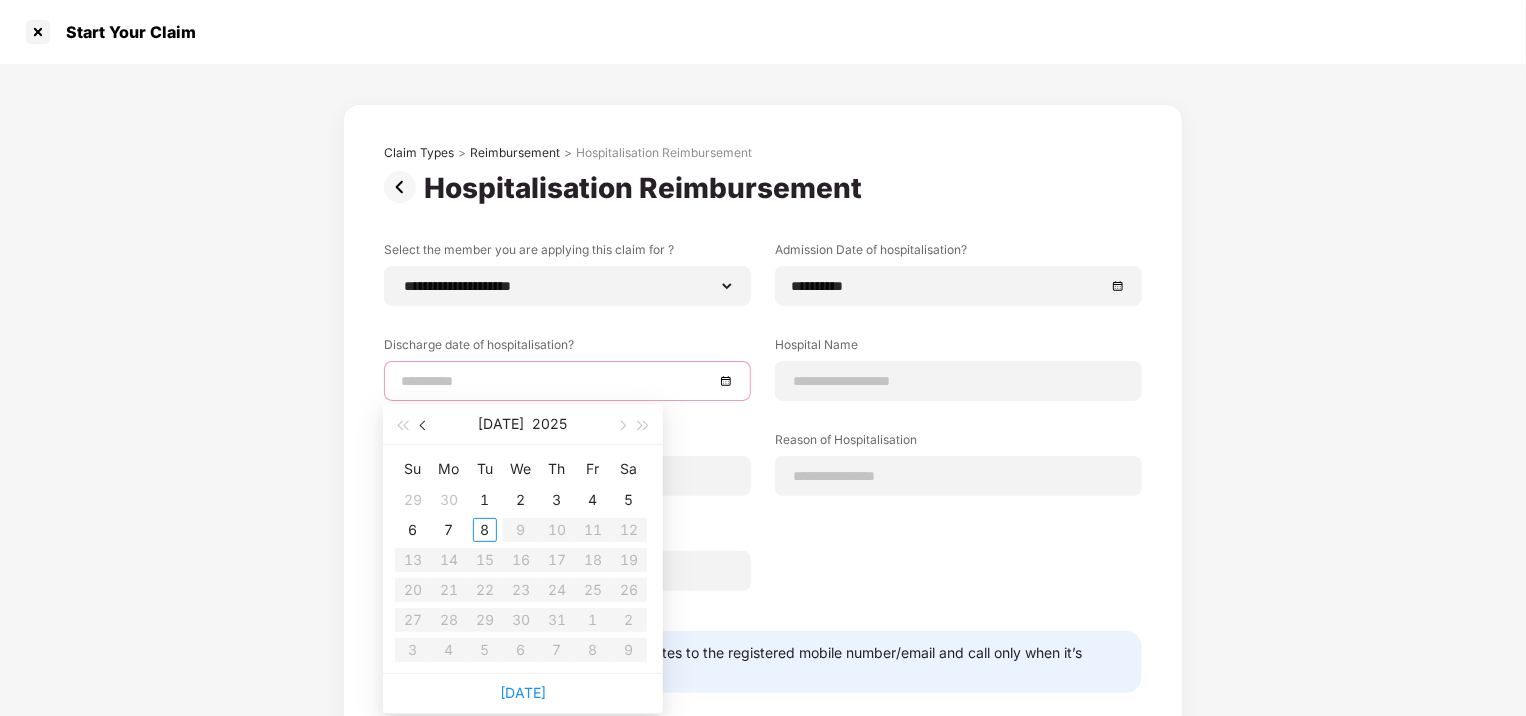 click at bounding box center (425, 426) 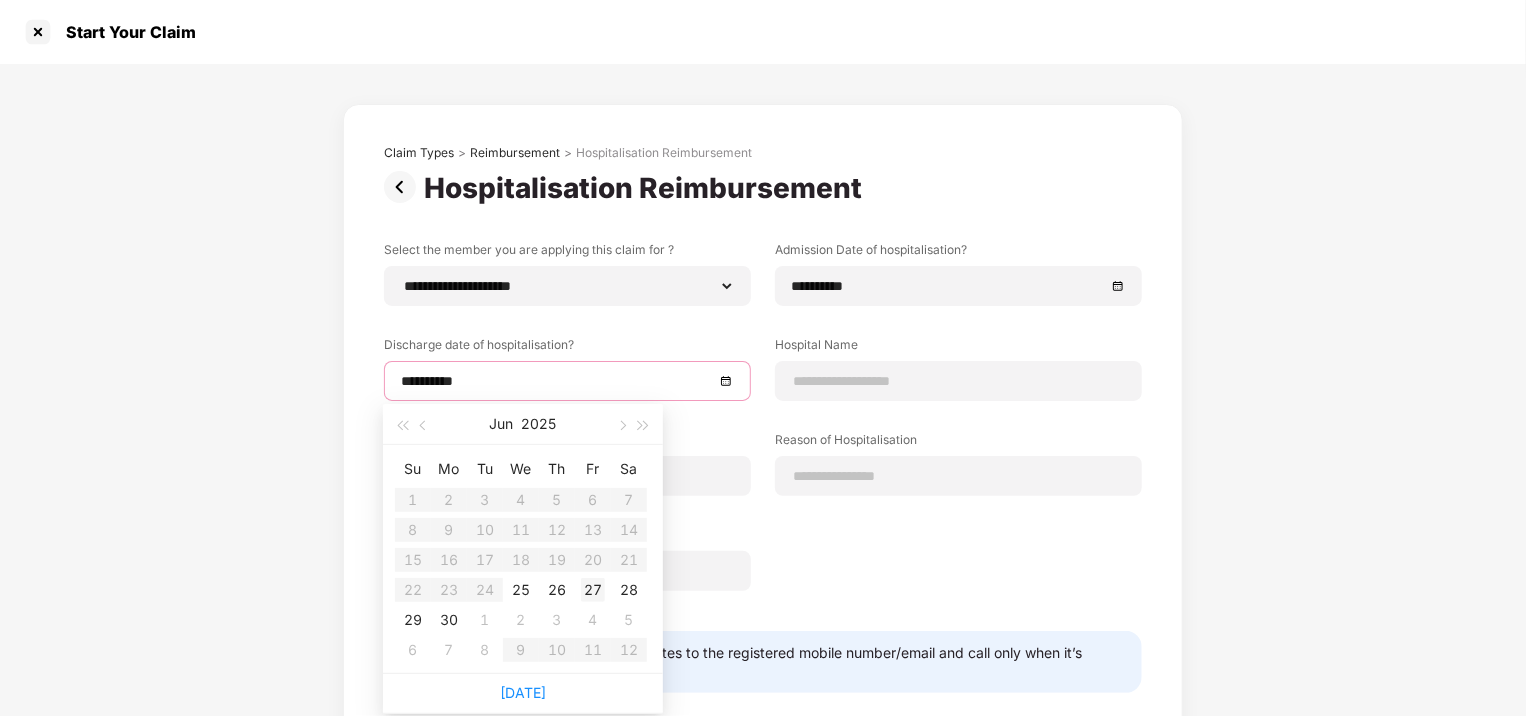 type on "**********" 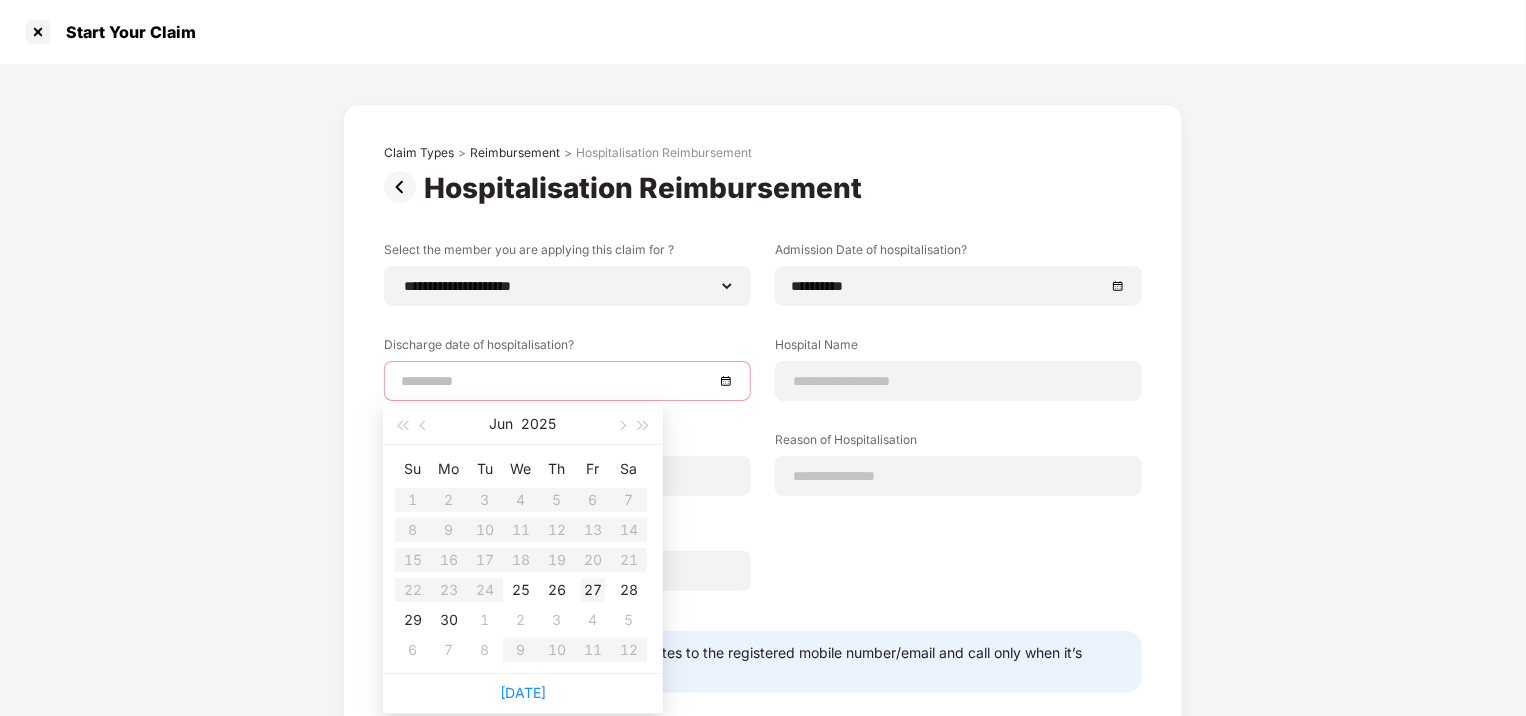 click on "27" at bounding box center [593, 590] 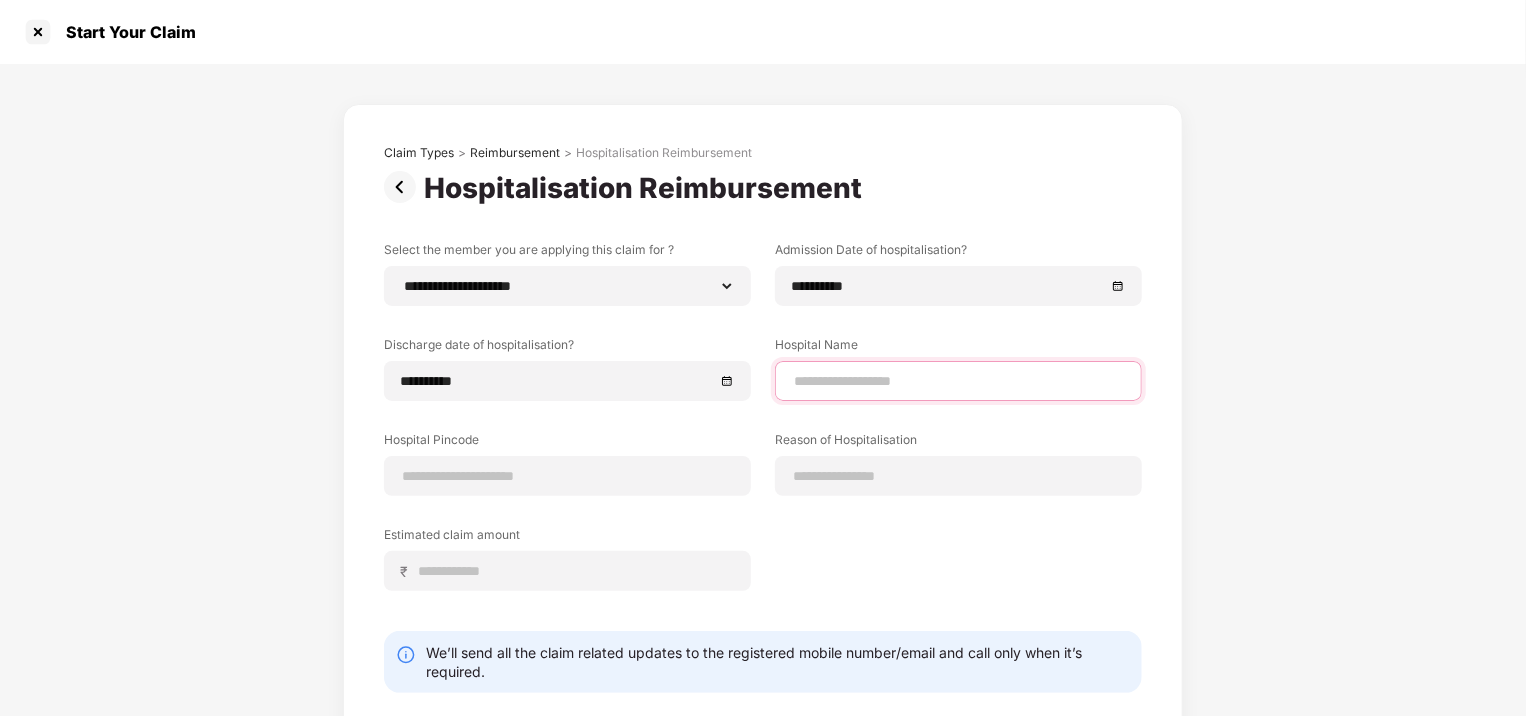 click at bounding box center [958, 381] 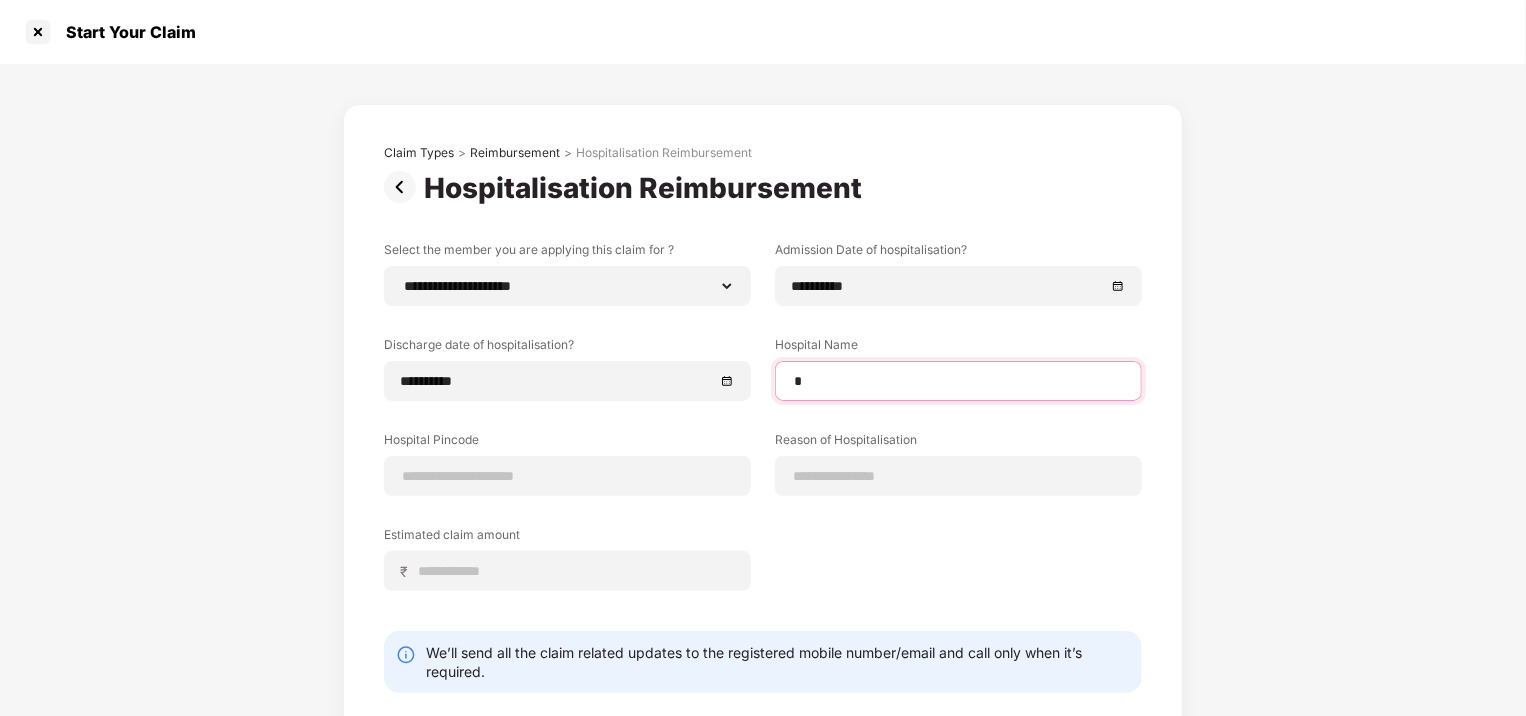 click on "*" at bounding box center [958, 381] 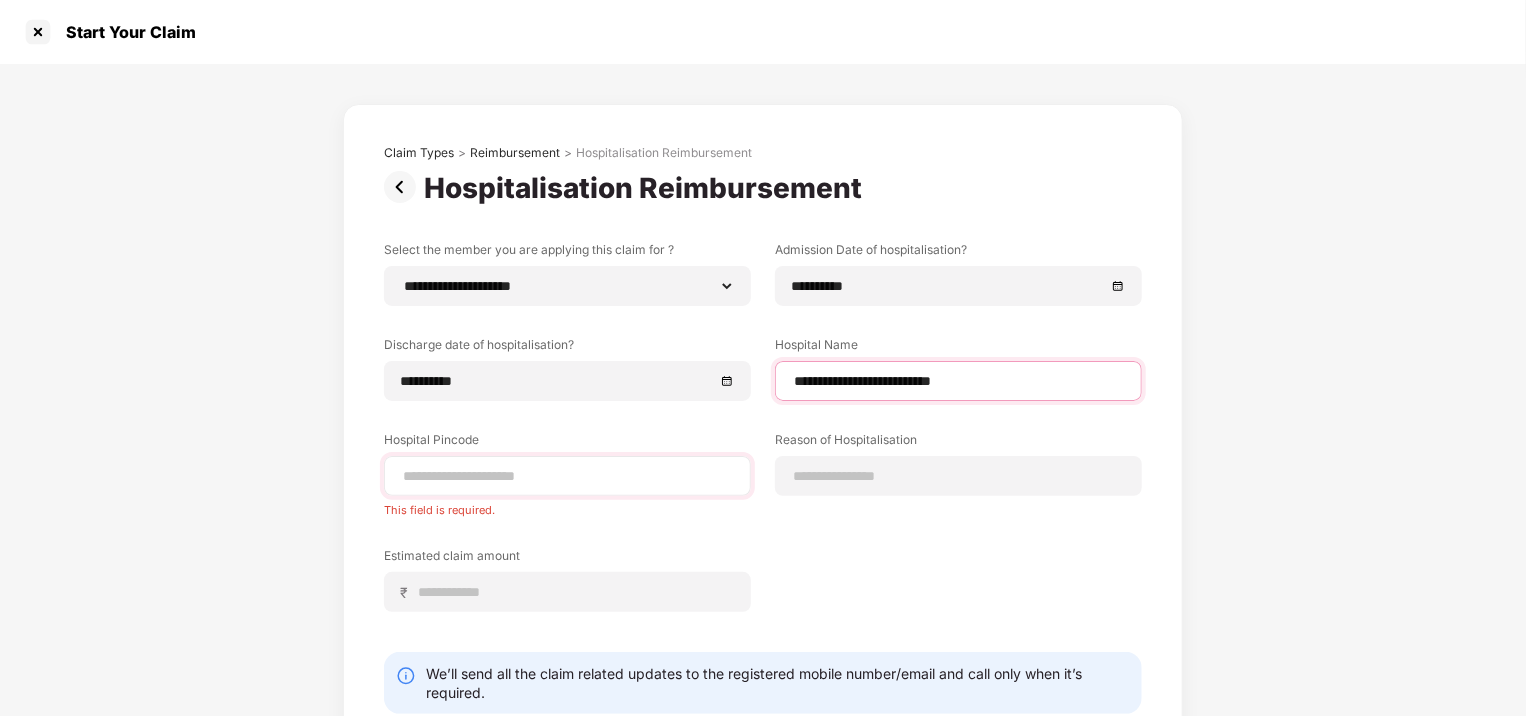type on "**********" 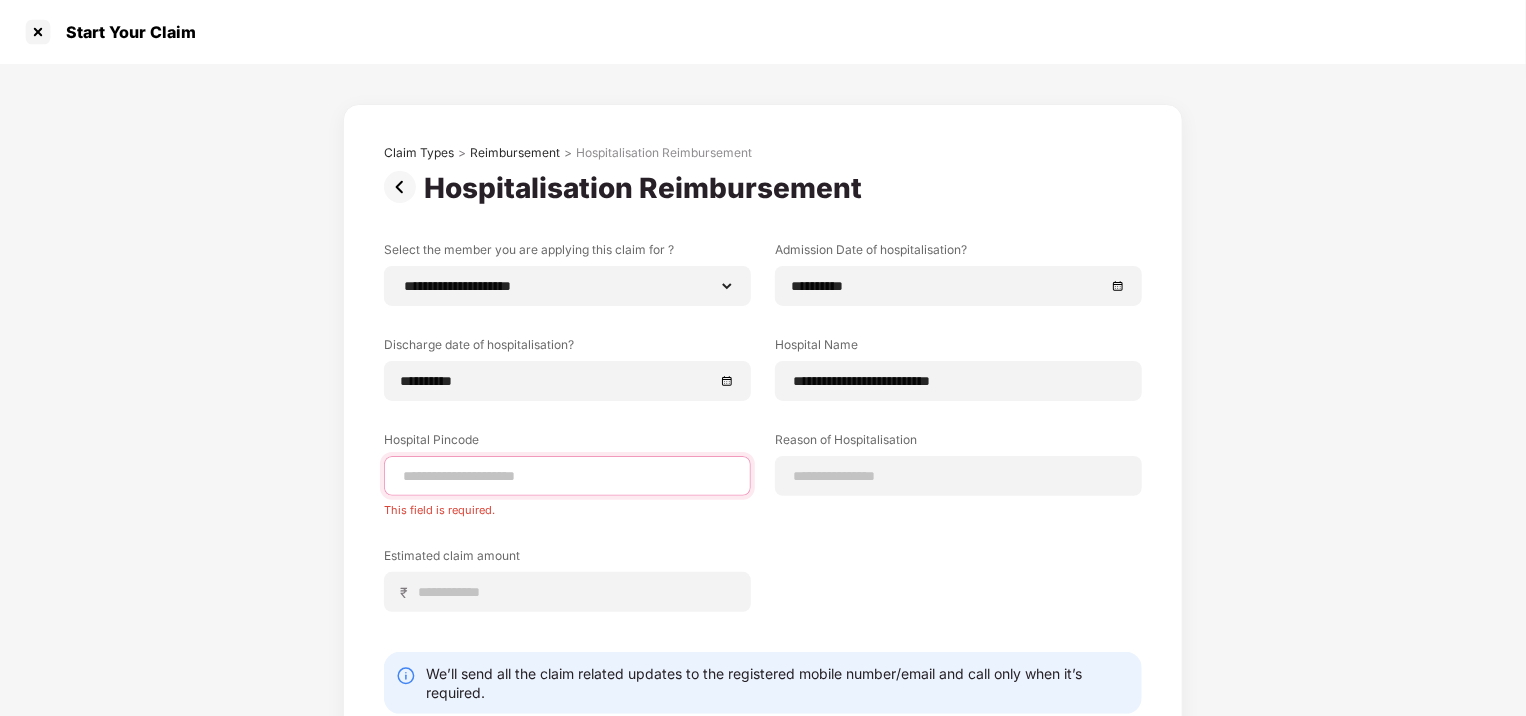 click at bounding box center (567, 476) 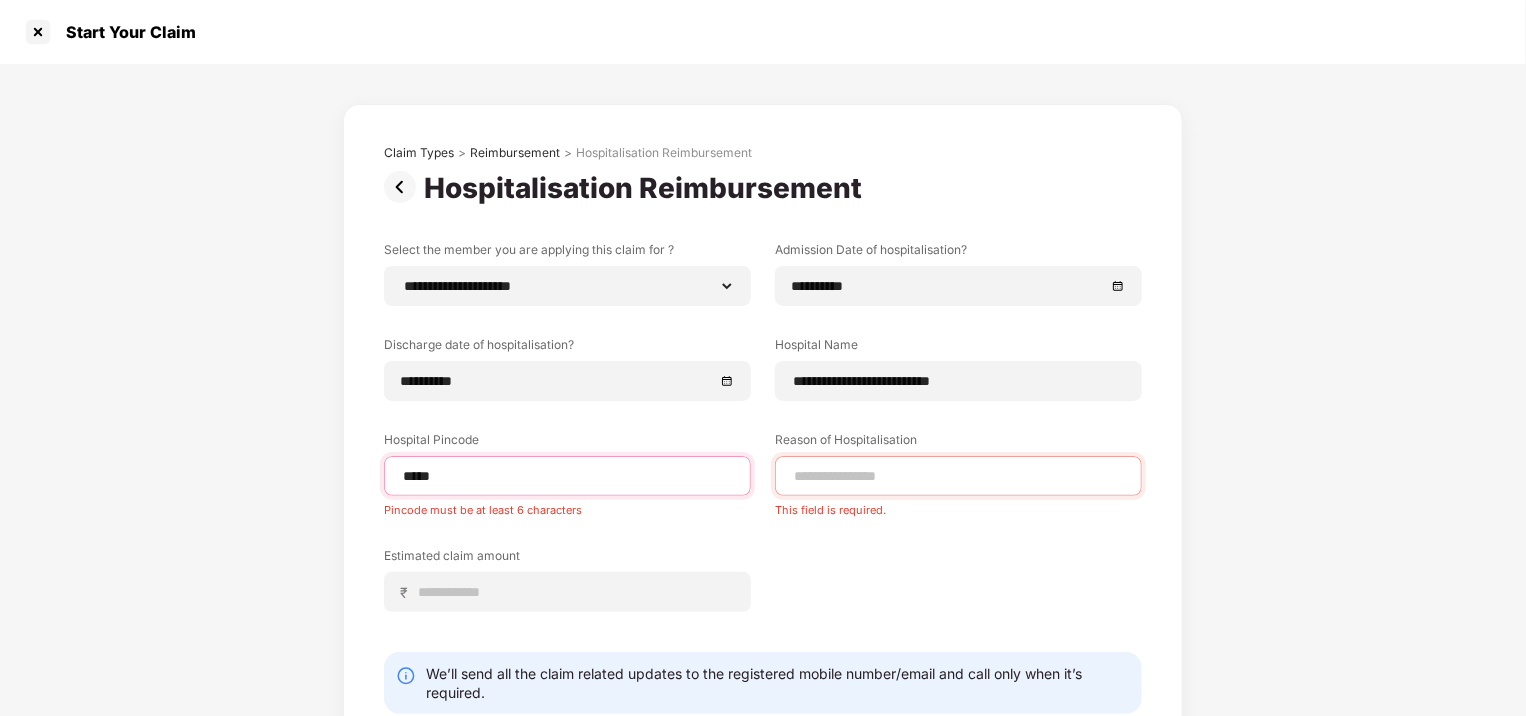 type on "******" 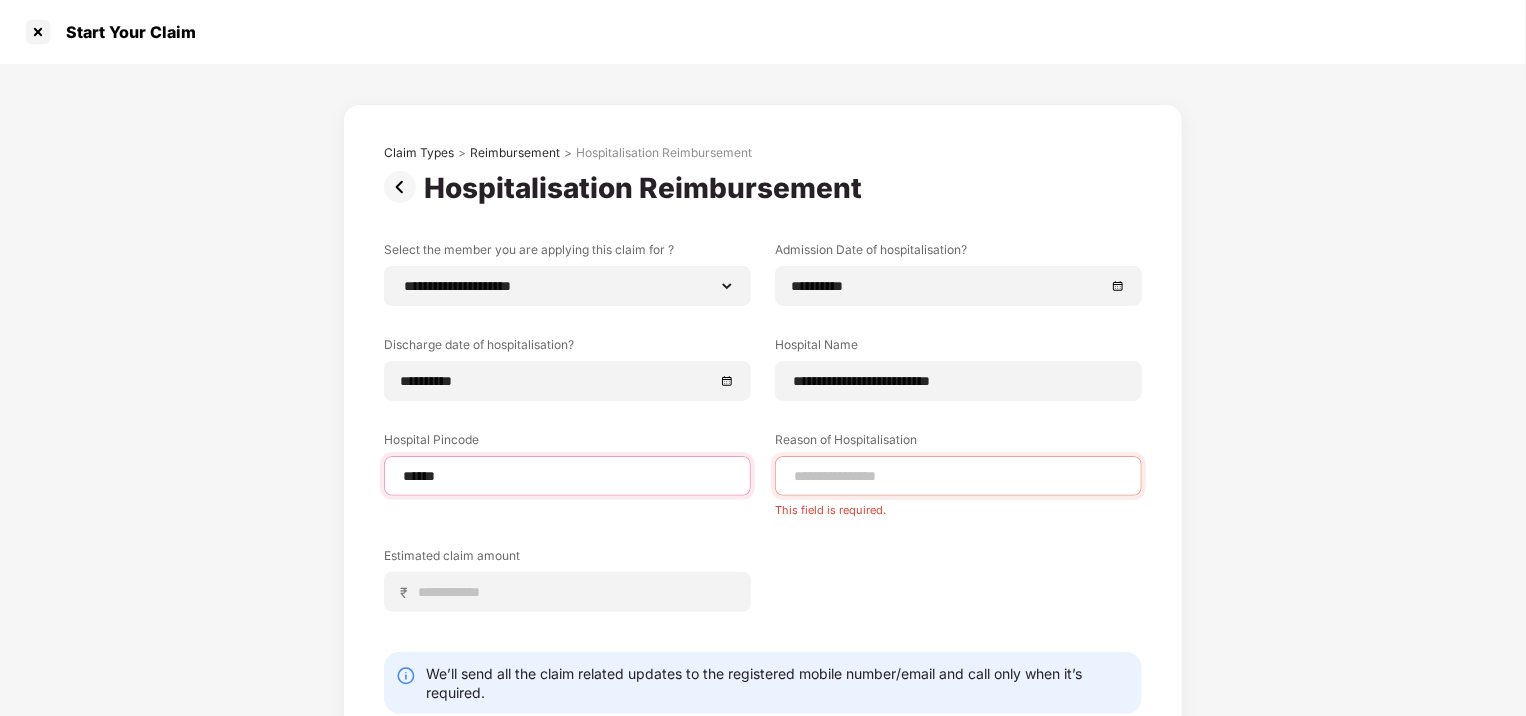 select on "*****" 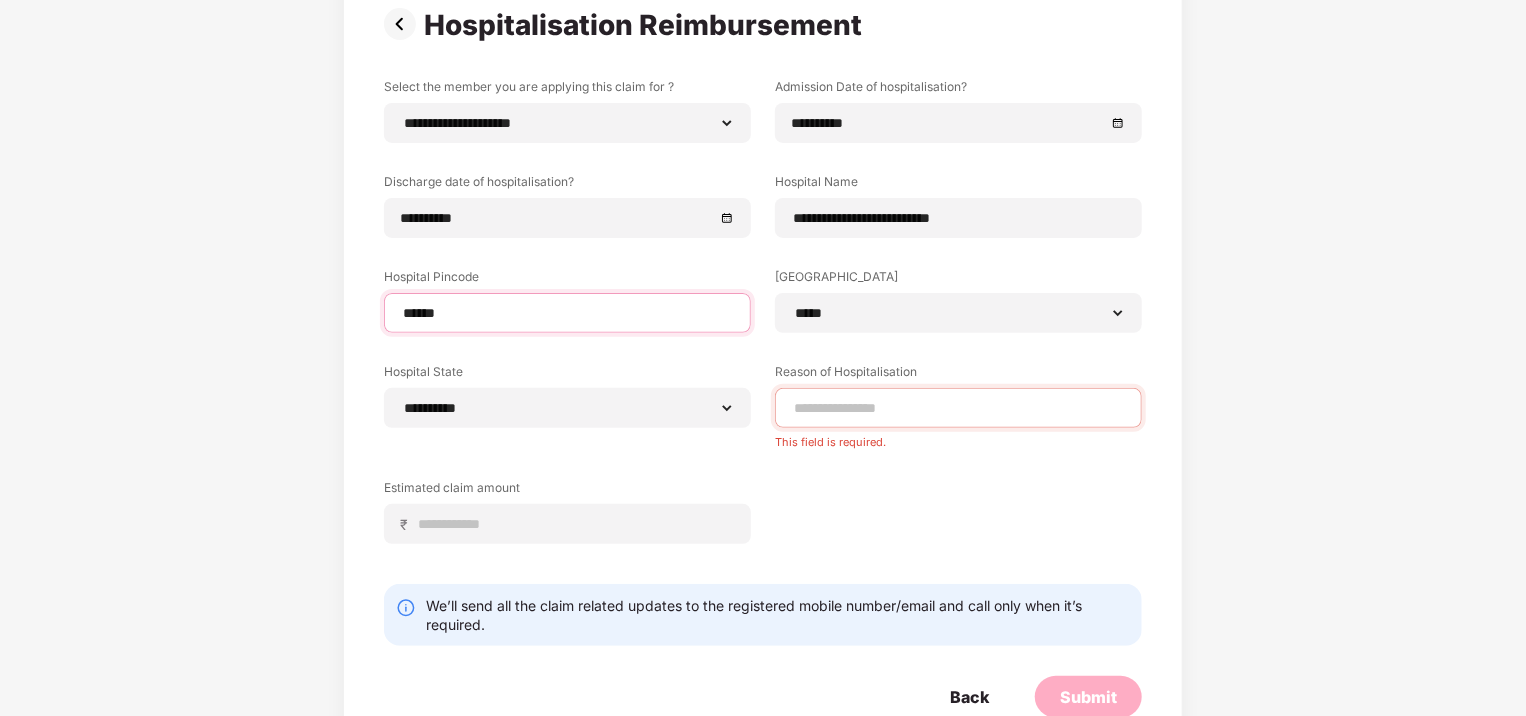 scroll, scrollTop: 164, scrollLeft: 0, axis: vertical 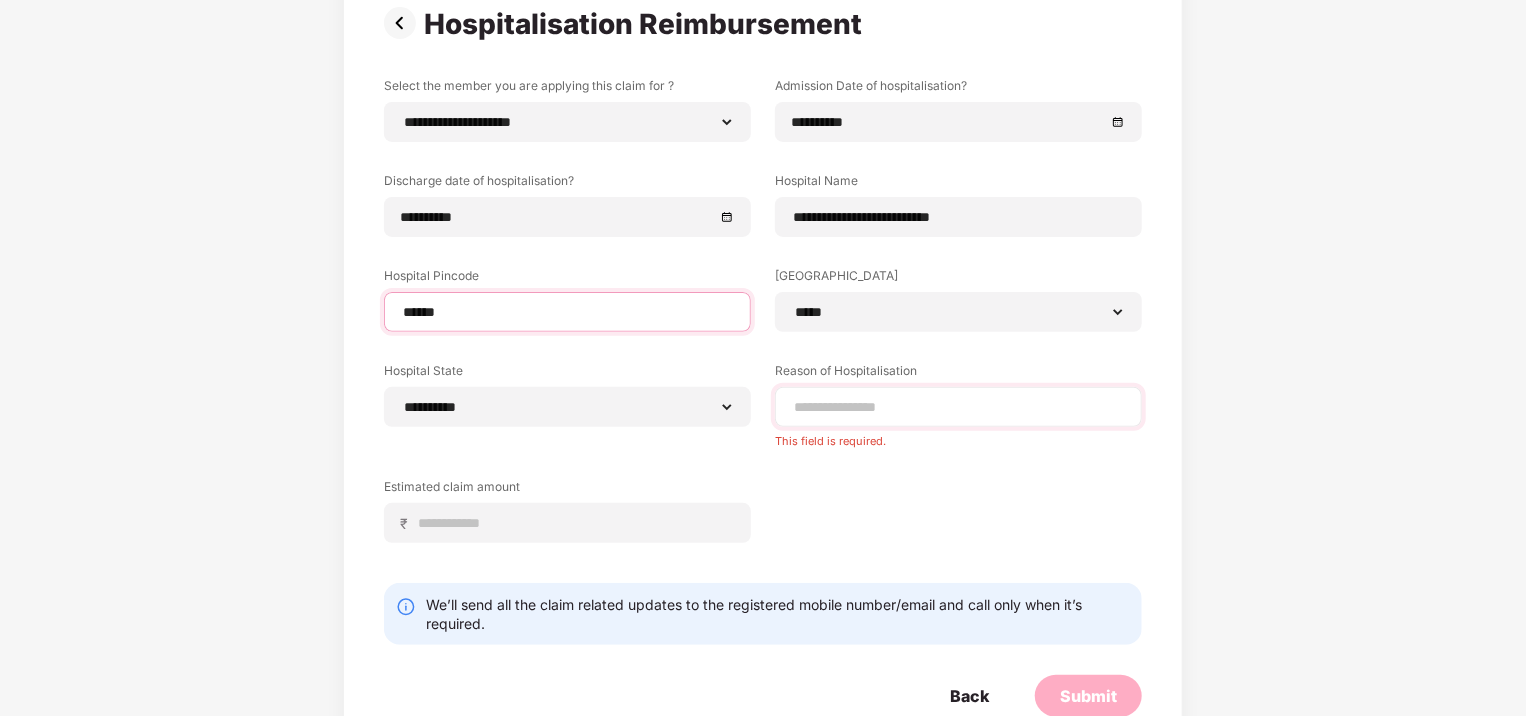 type on "******" 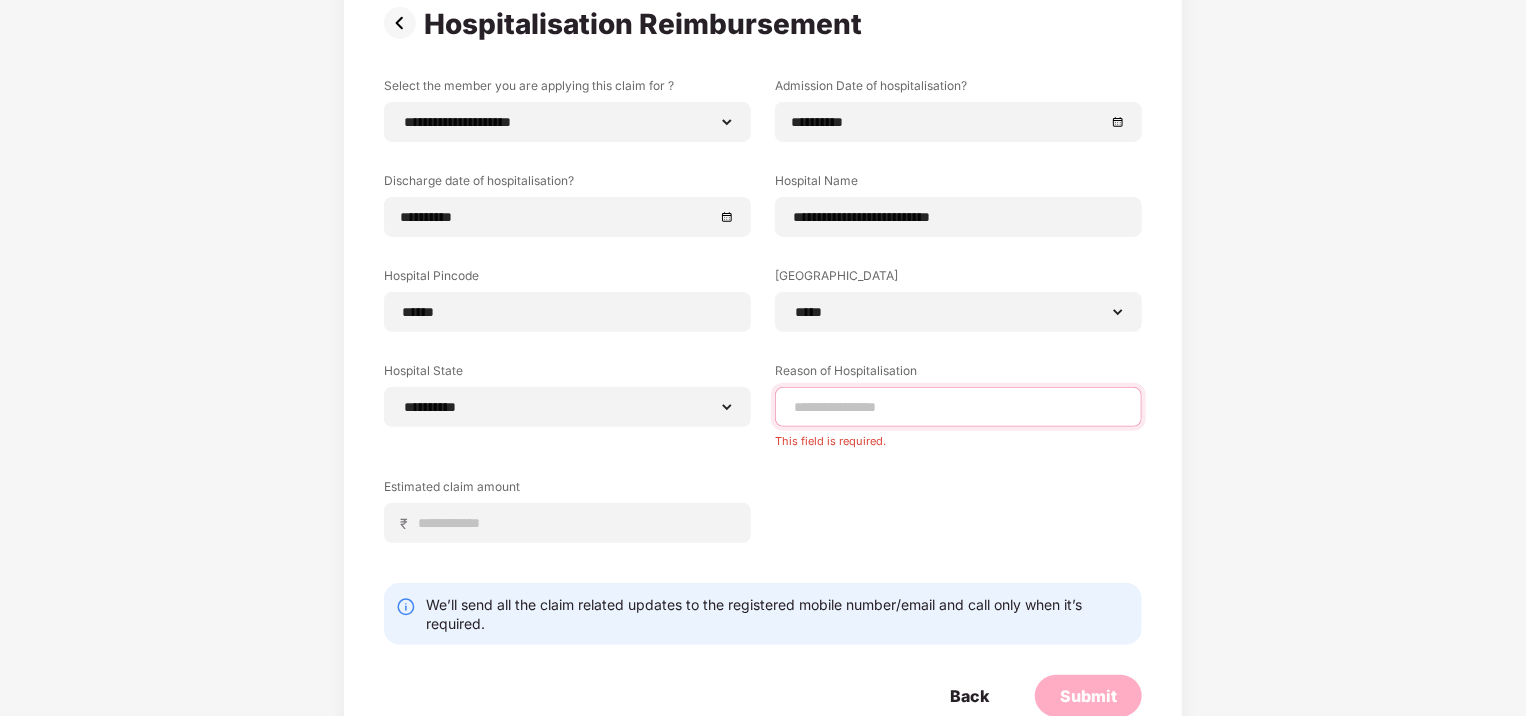 click at bounding box center [958, 407] 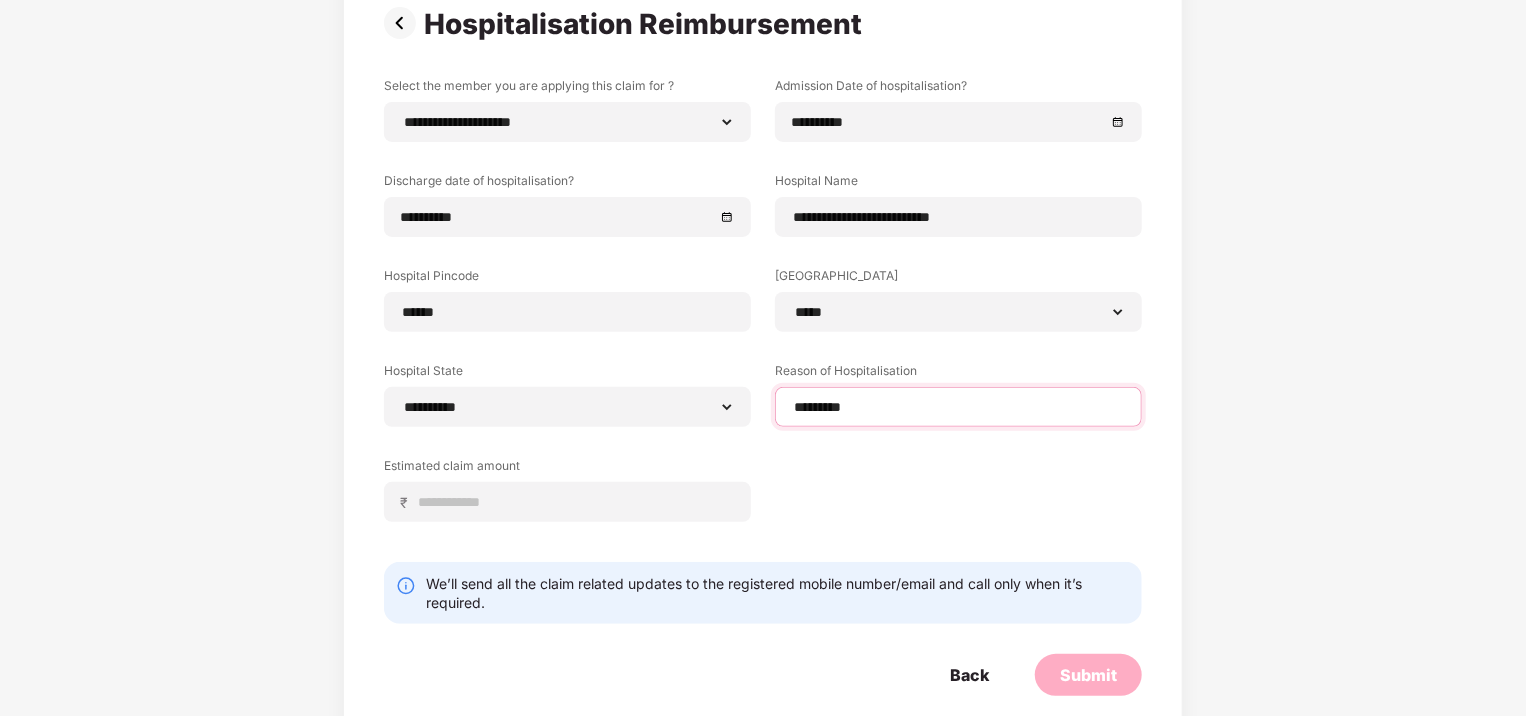 scroll, scrollTop: 194, scrollLeft: 0, axis: vertical 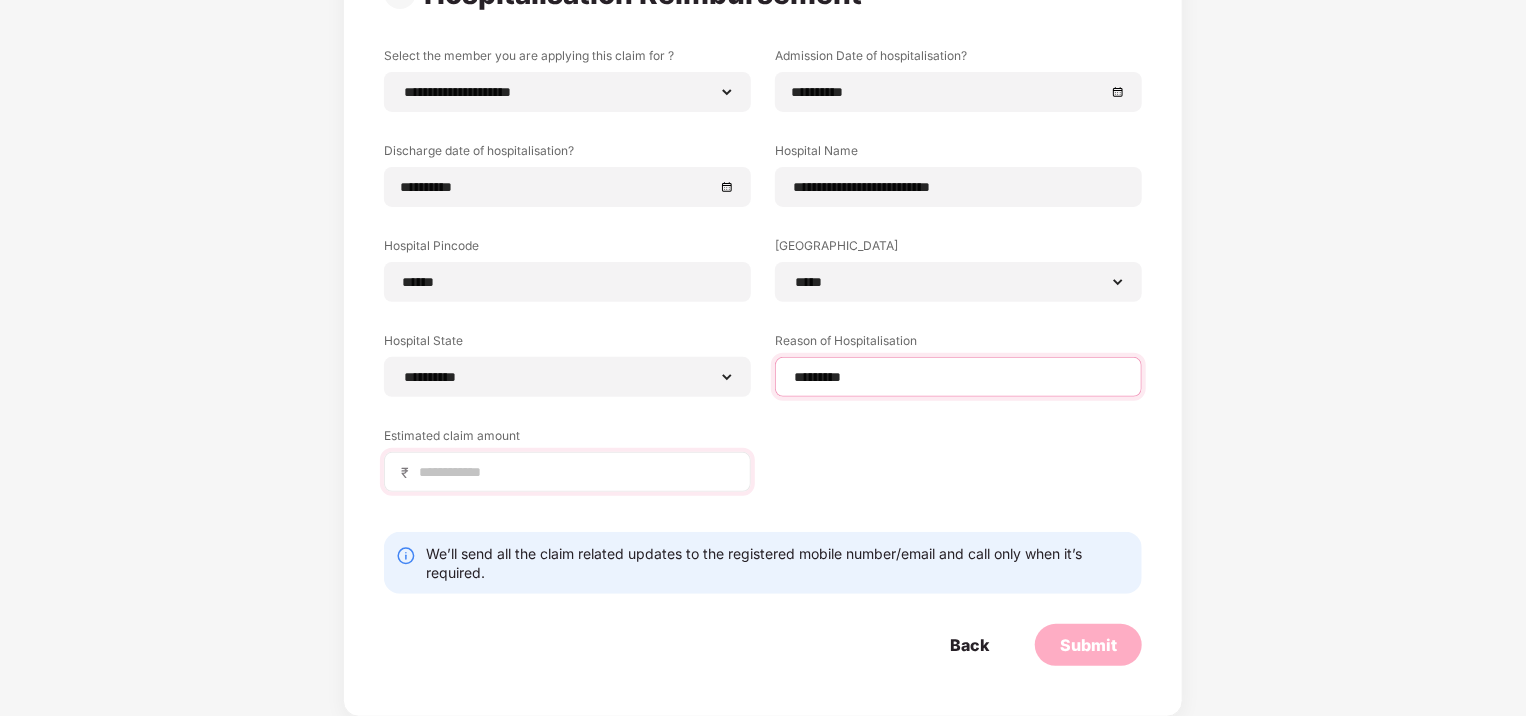 type on "*********" 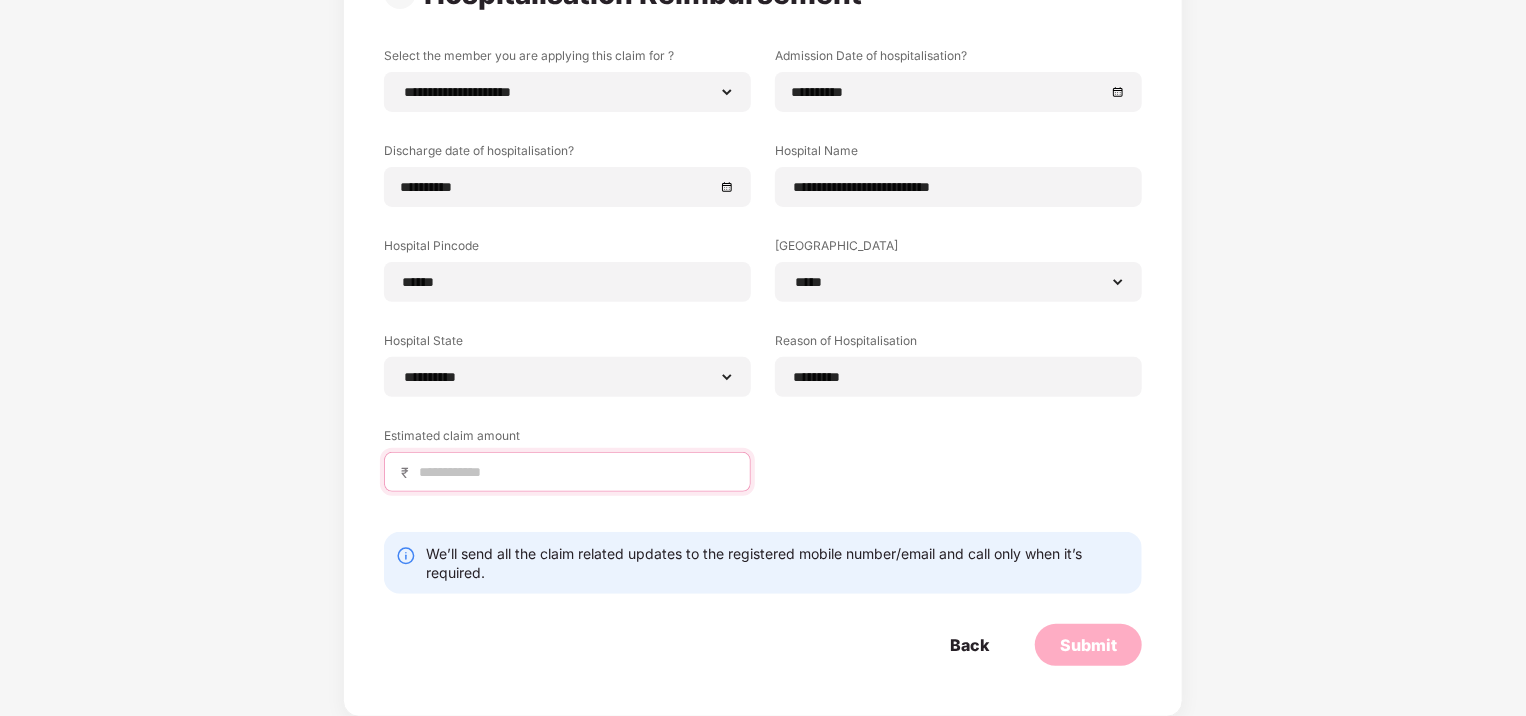 click at bounding box center (575, 472) 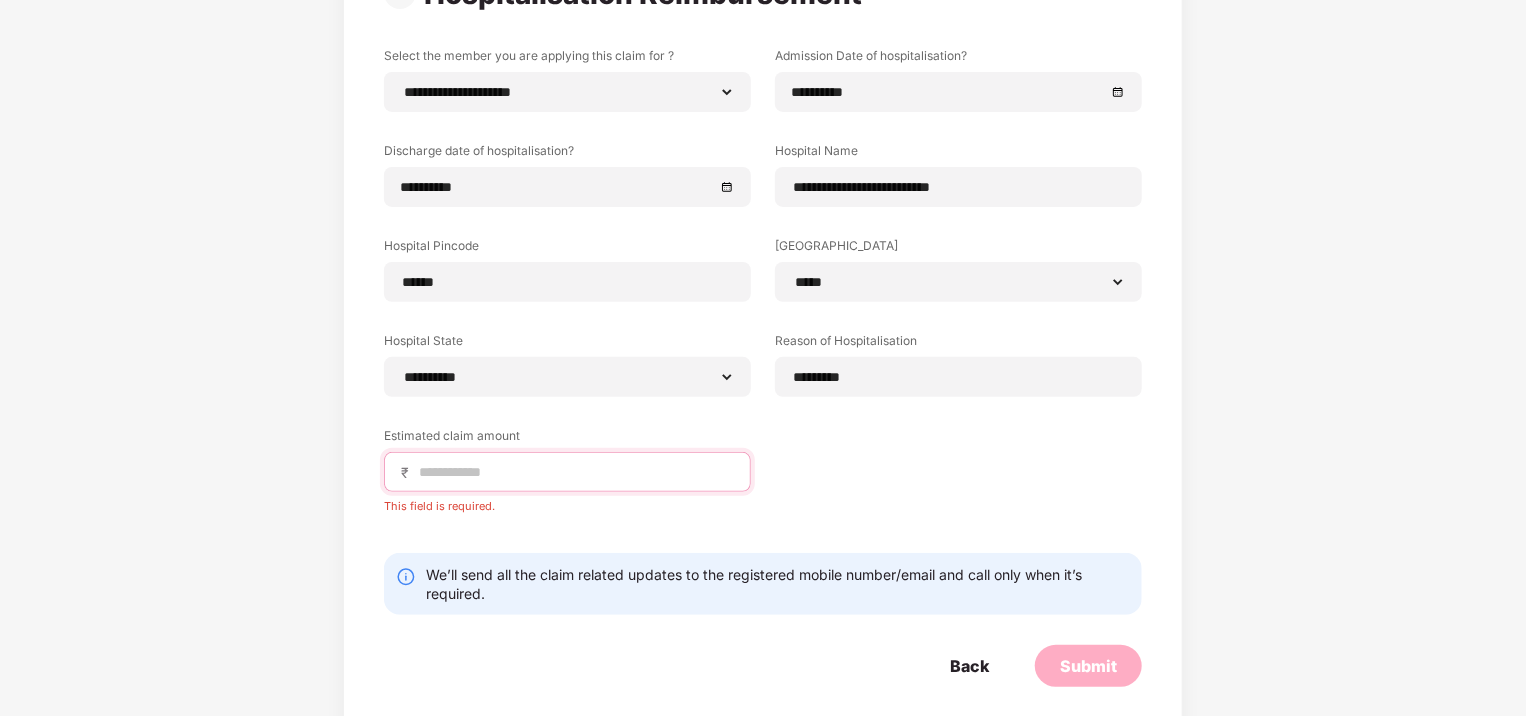 click at bounding box center (575, 472) 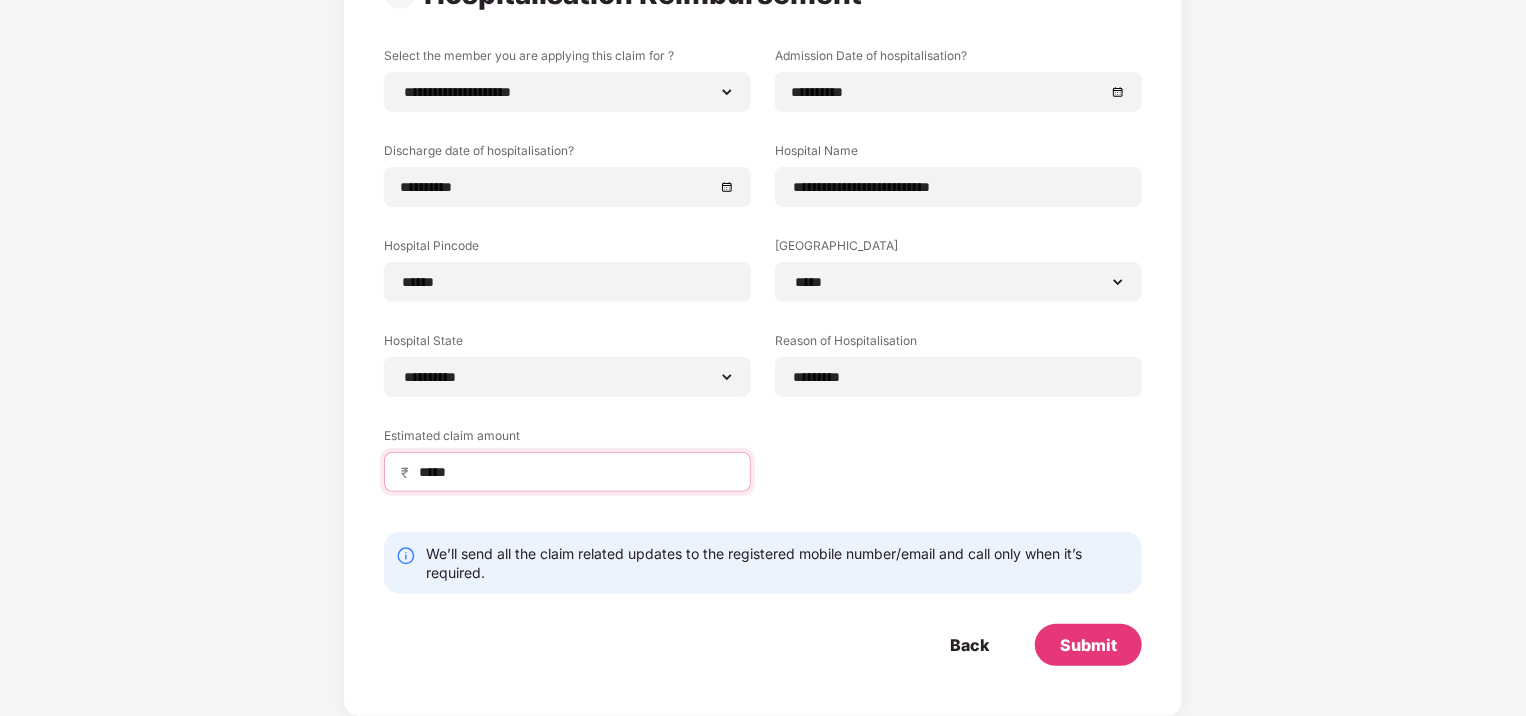 type on "*****" 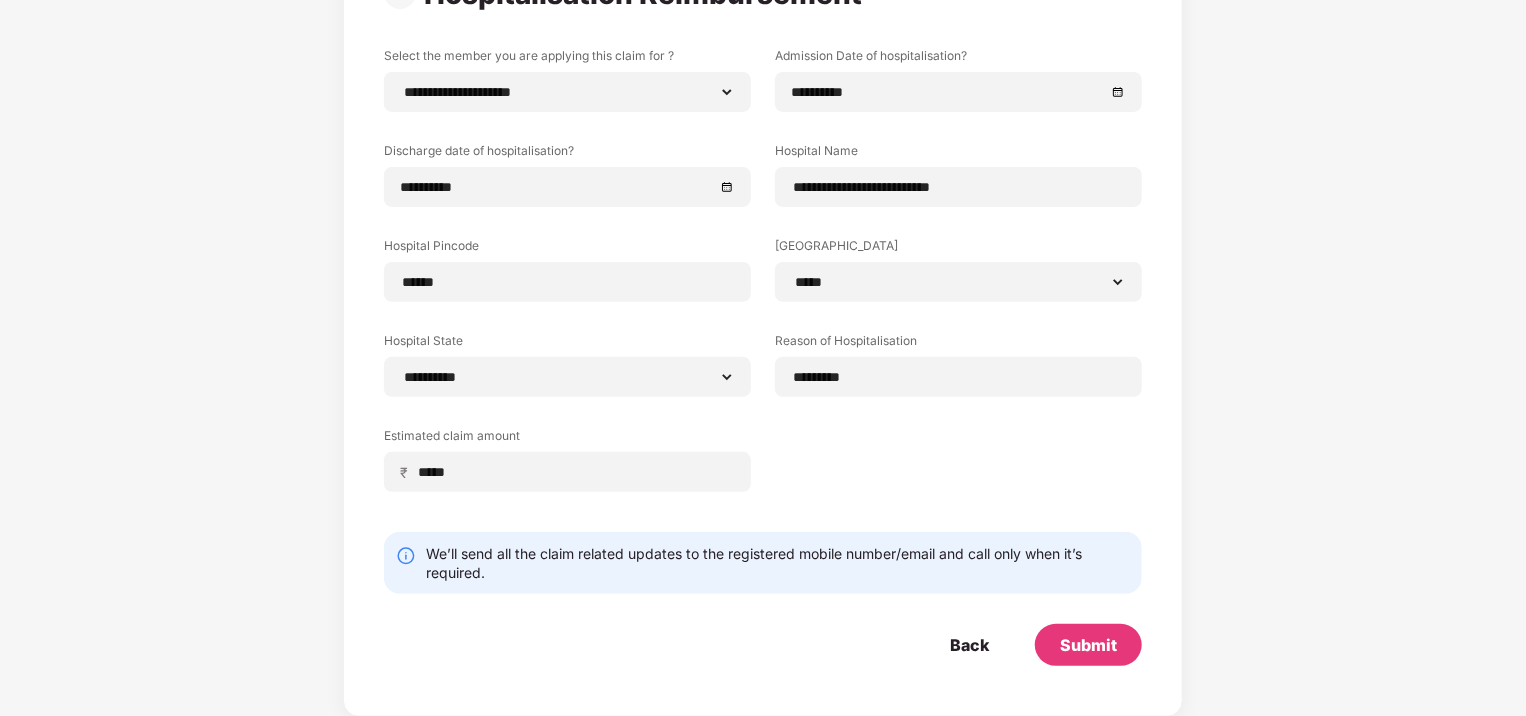 click on "**********" at bounding box center (763, 284) 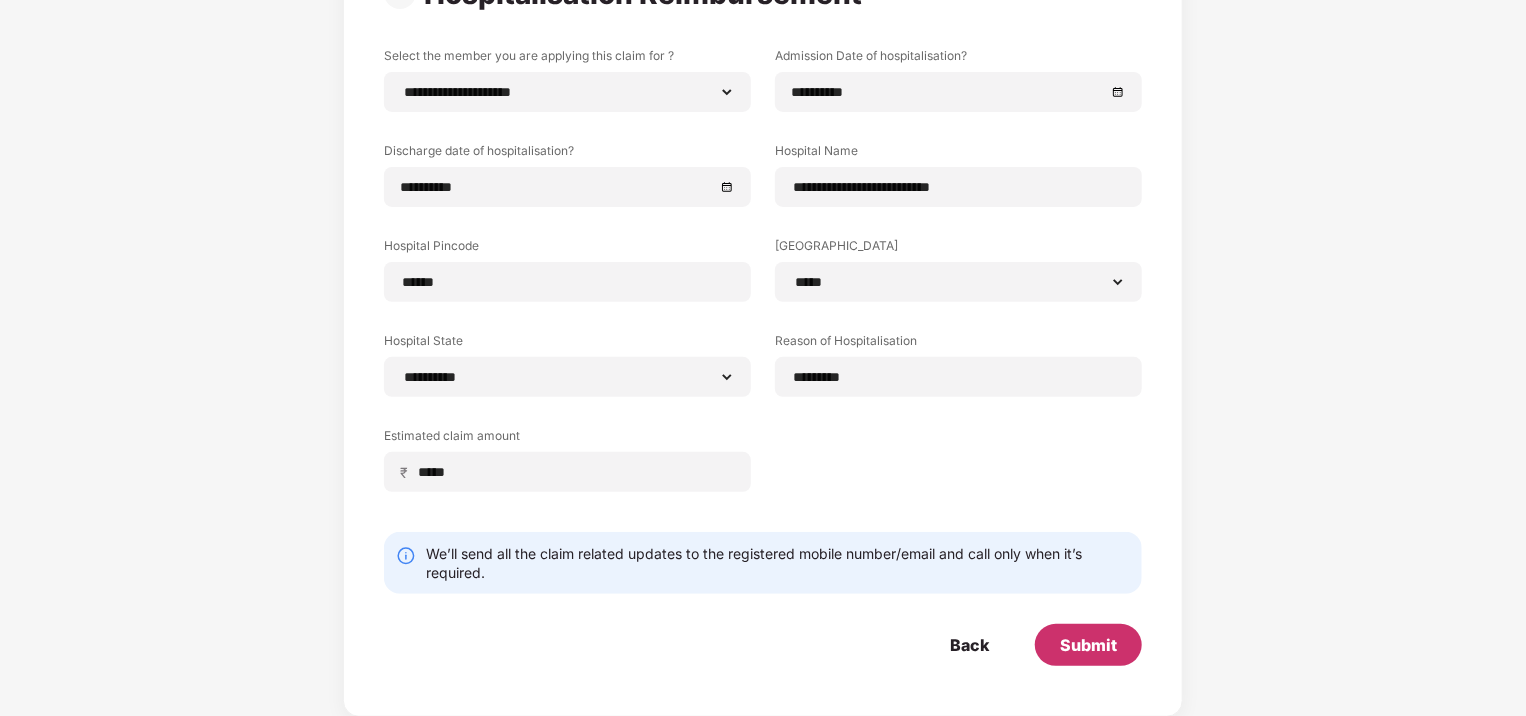 click on "Submit" at bounding box center [1088, 645] 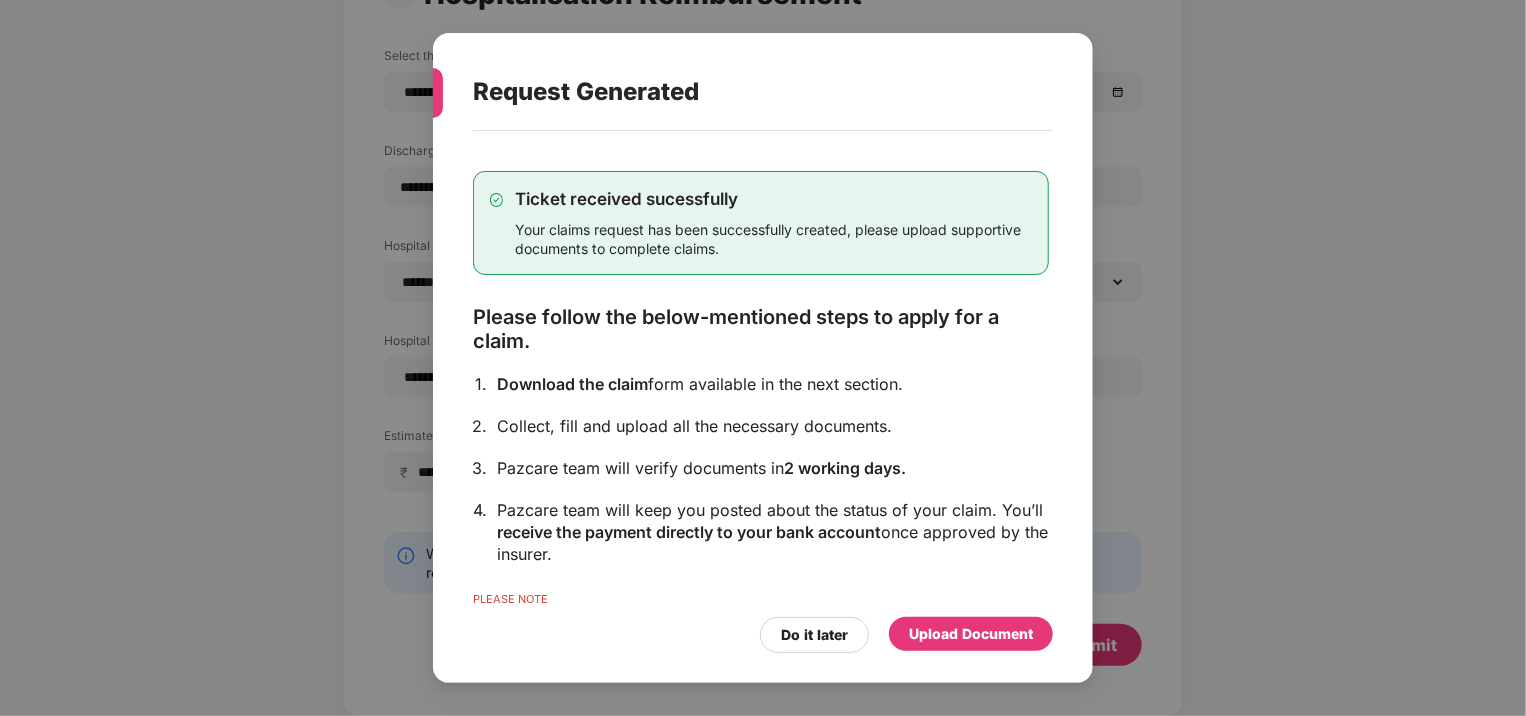 click on "Upload Document" at bounding box center (971, 634) 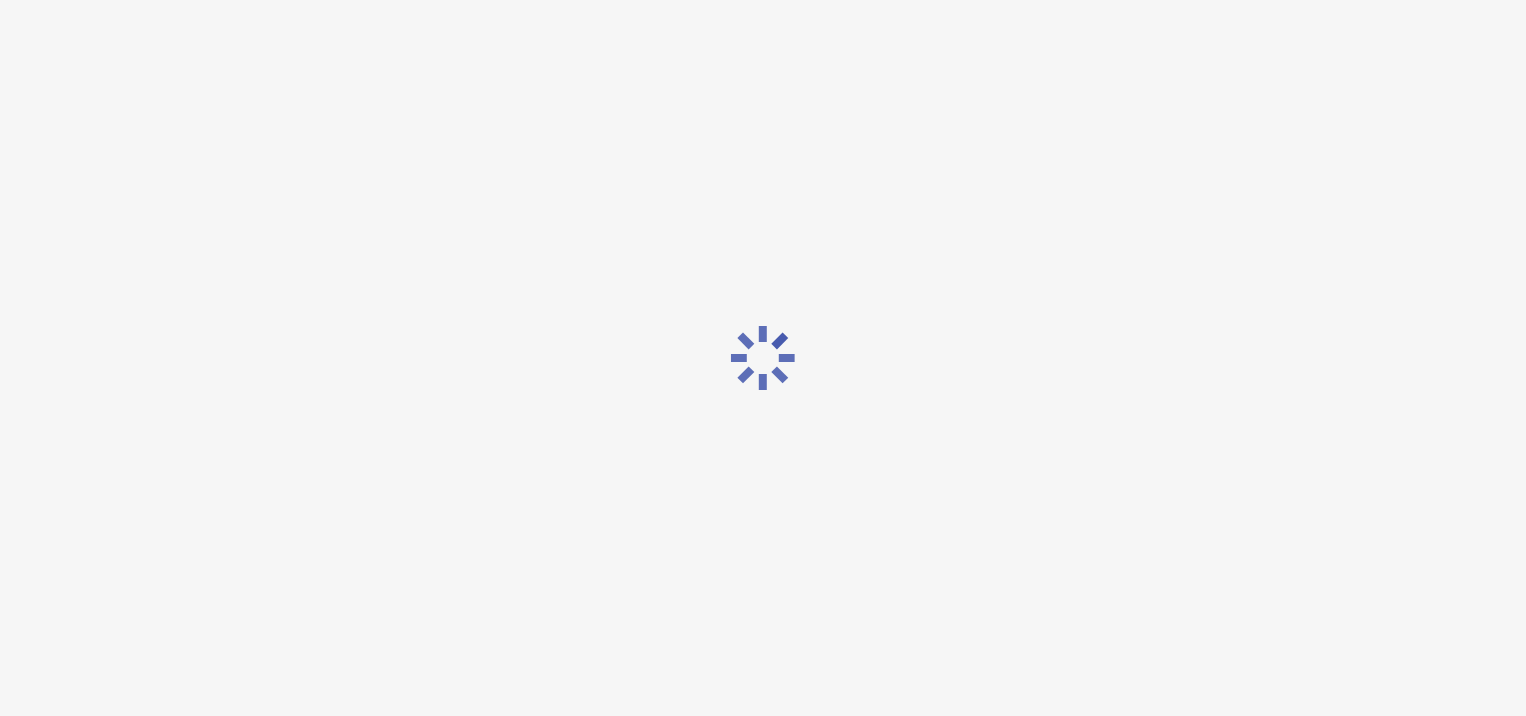 scroll, scrollTop: 0, scrollLeft: 0, axis: both 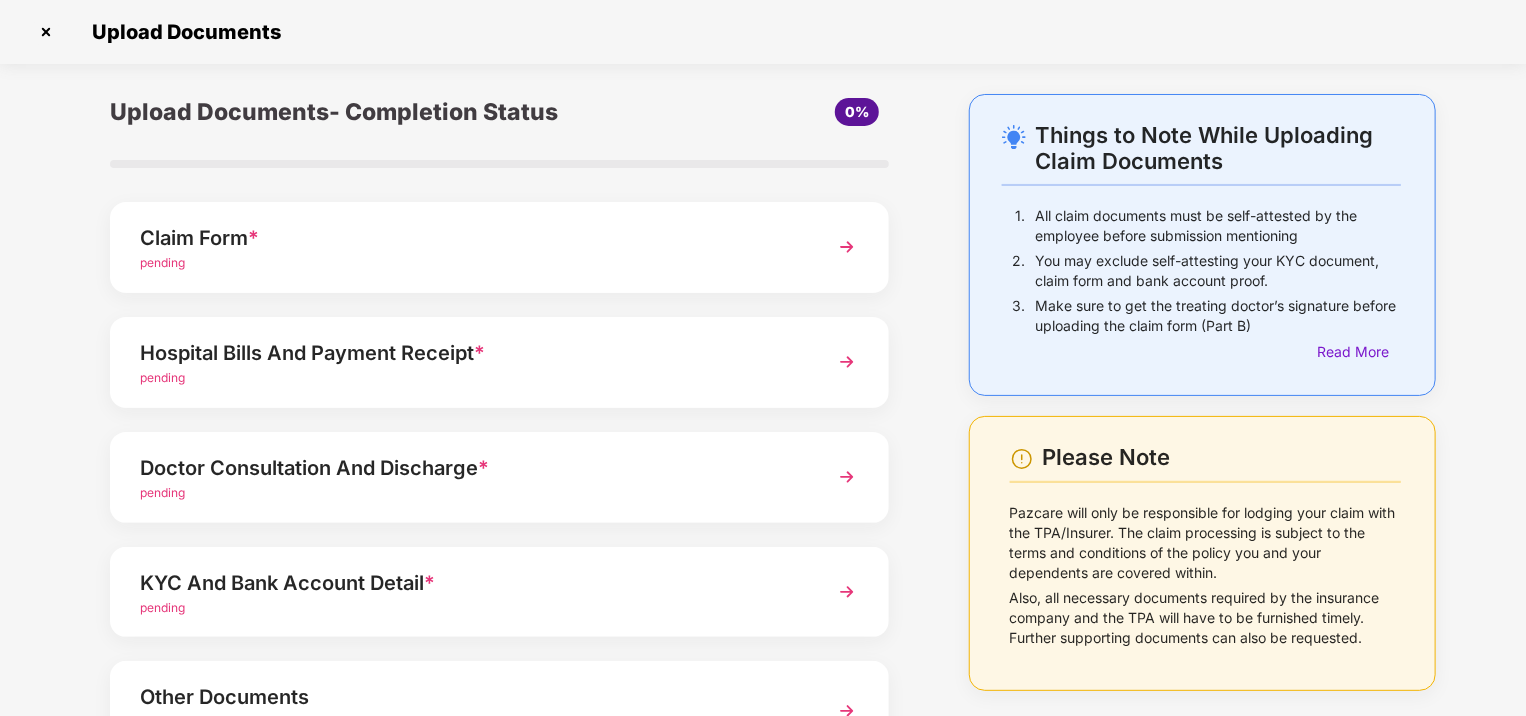 click at bounding box center (847, 247) 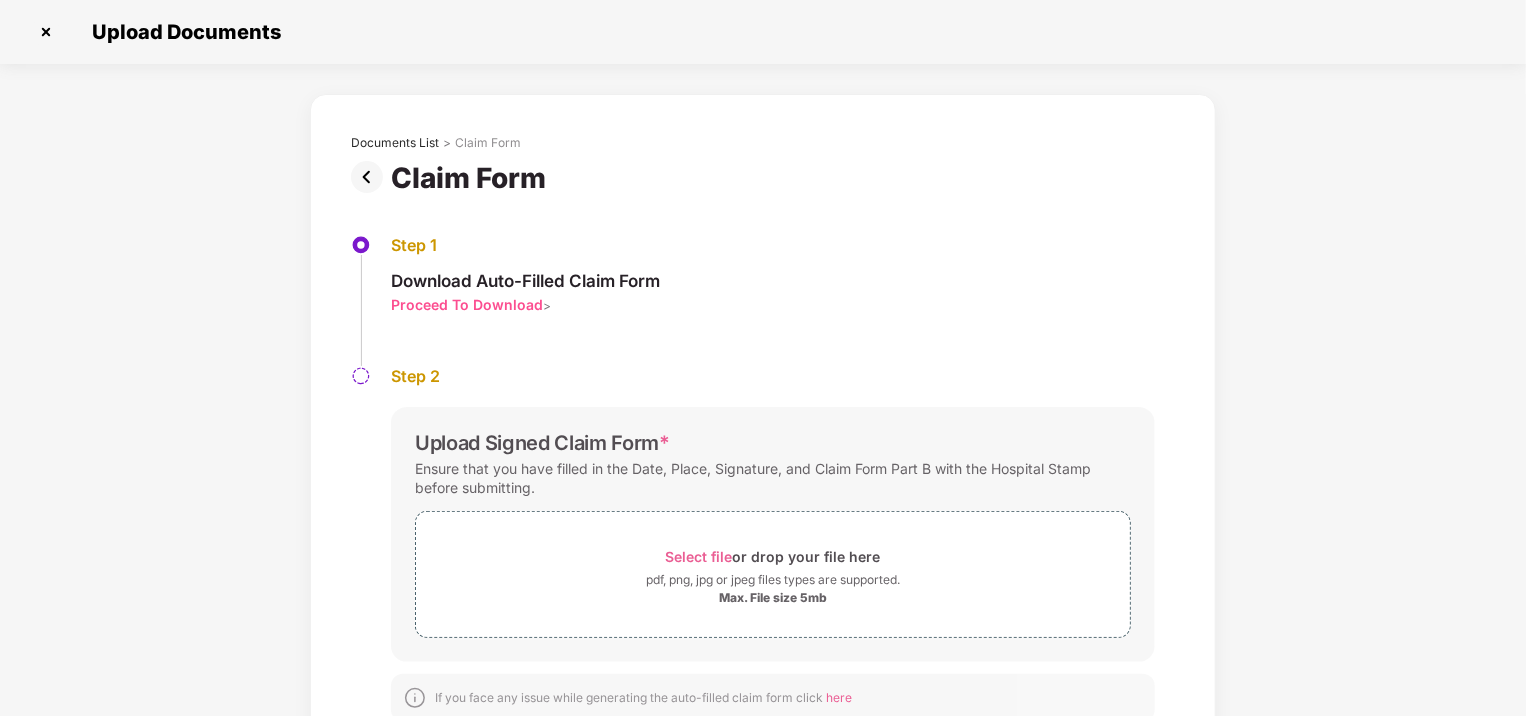 scroll, scrollTop: 0, scrollLeft: 0, axis: both 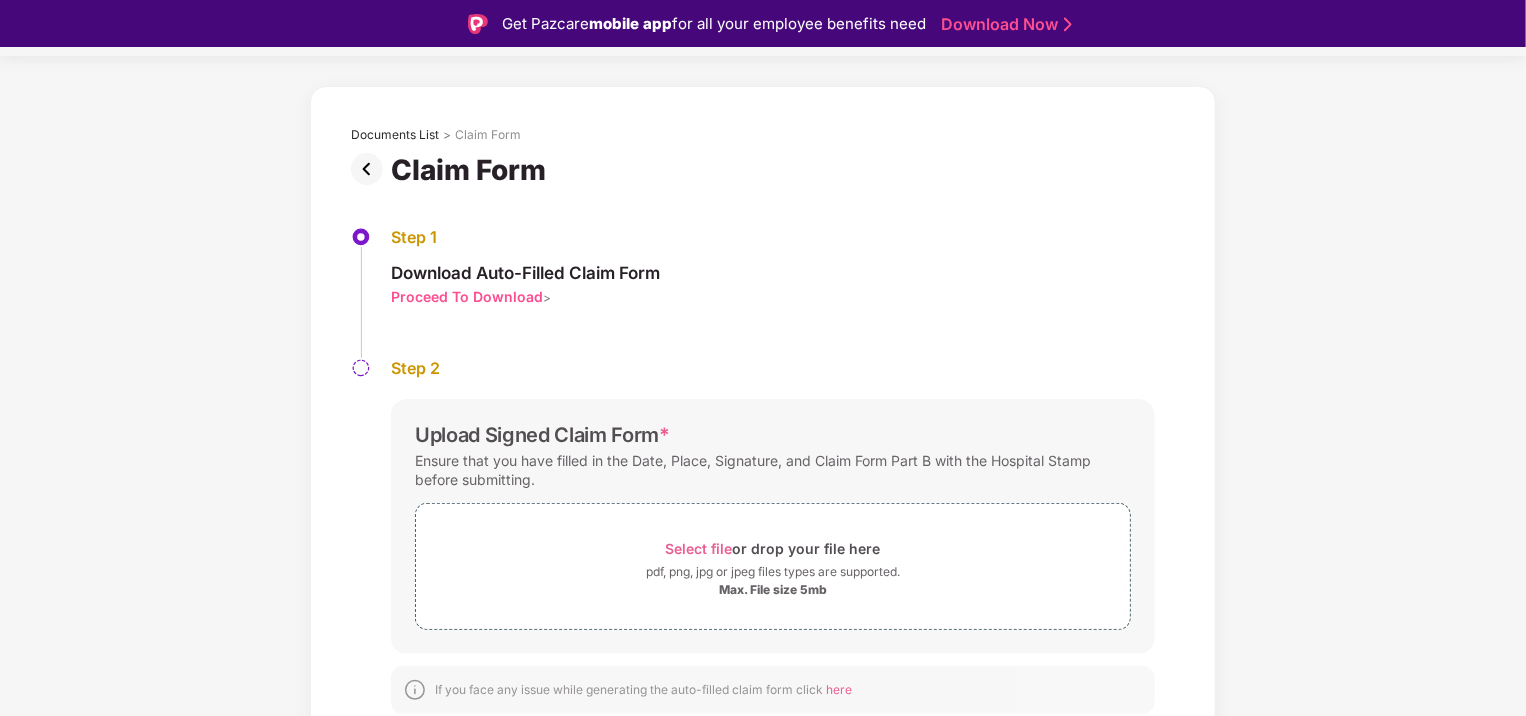 click on "Proceed To Download" at bounding box center [467, 296] 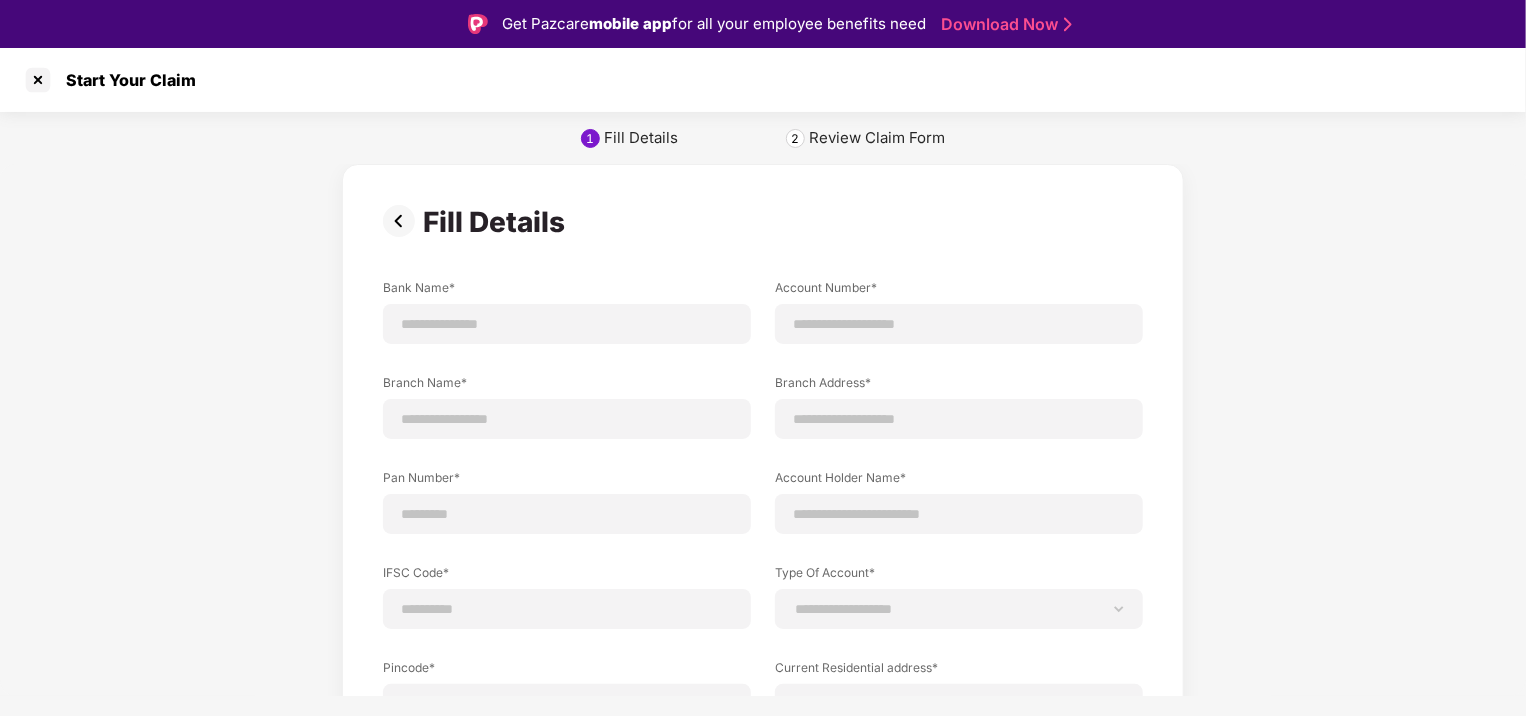 scroll, scrollTop: 0, scrollLeft: 0, axis: both 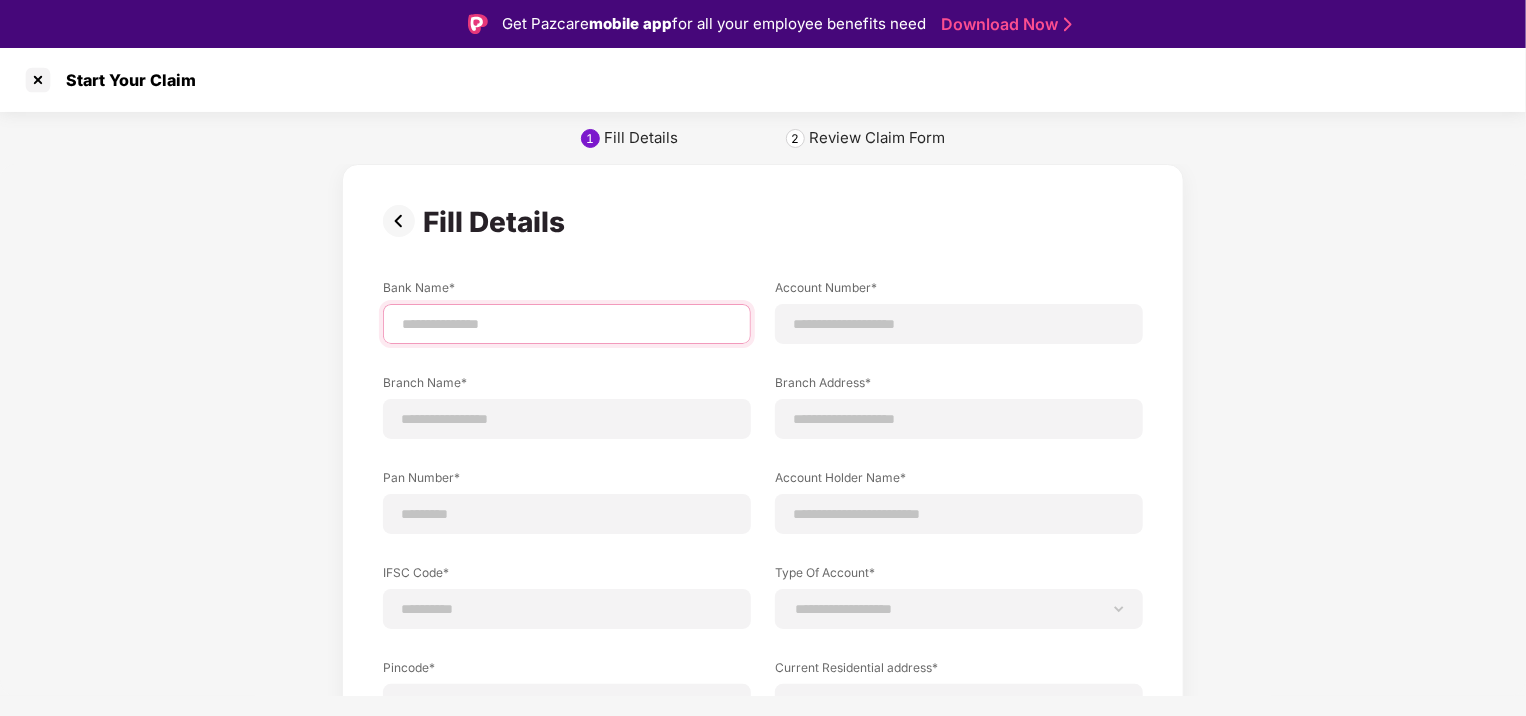 click at bounding box center [567, 324] 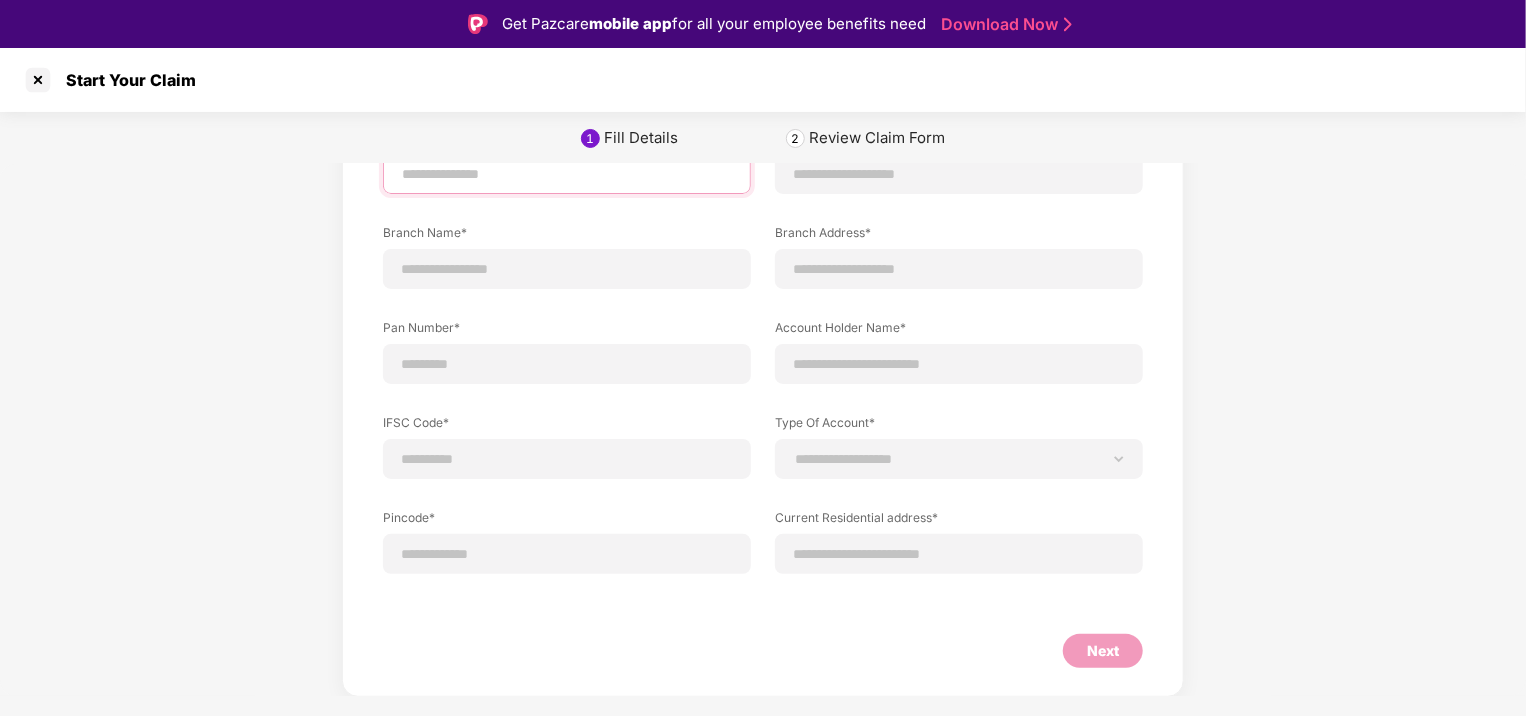 scroll, scrollTop: 0, scrollLeft: 0, axis: both 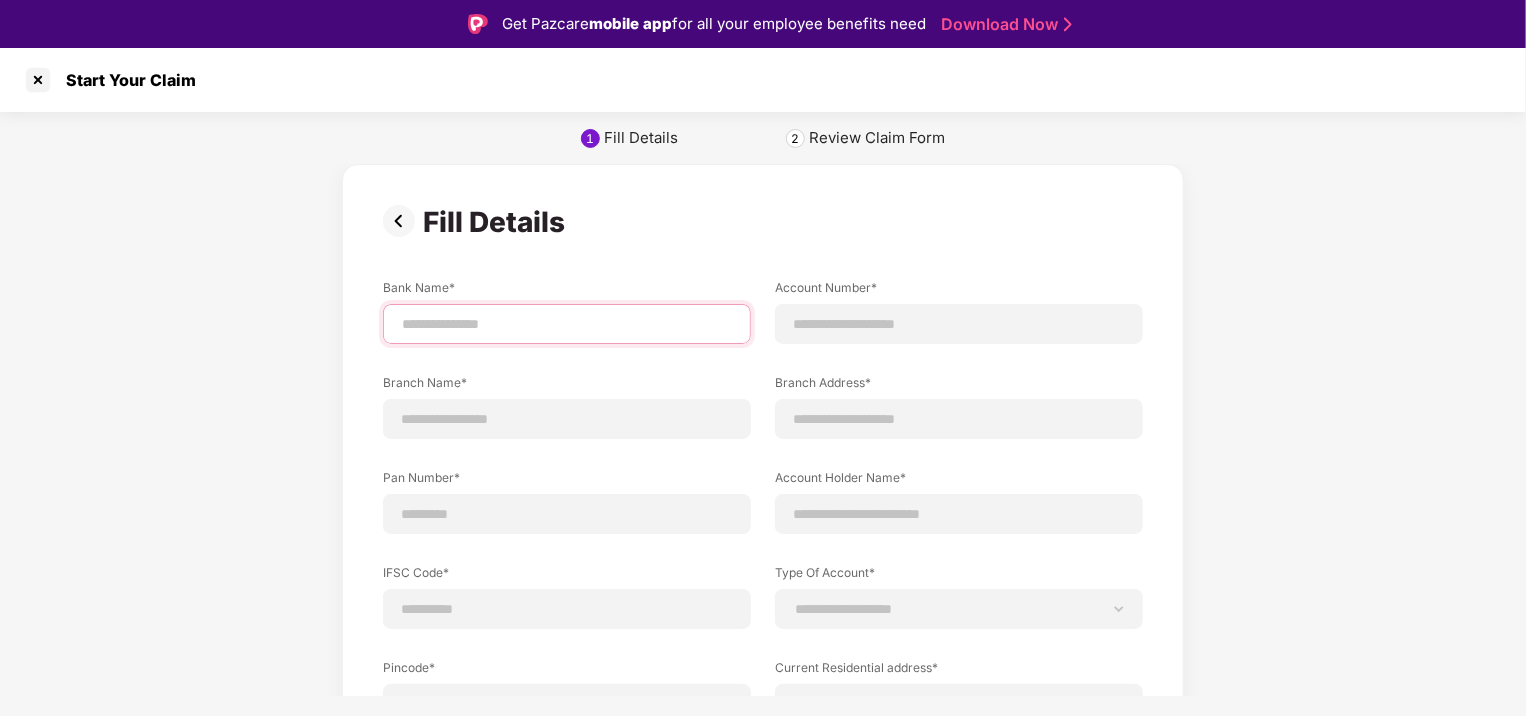 click at bounding box center [567, 324] 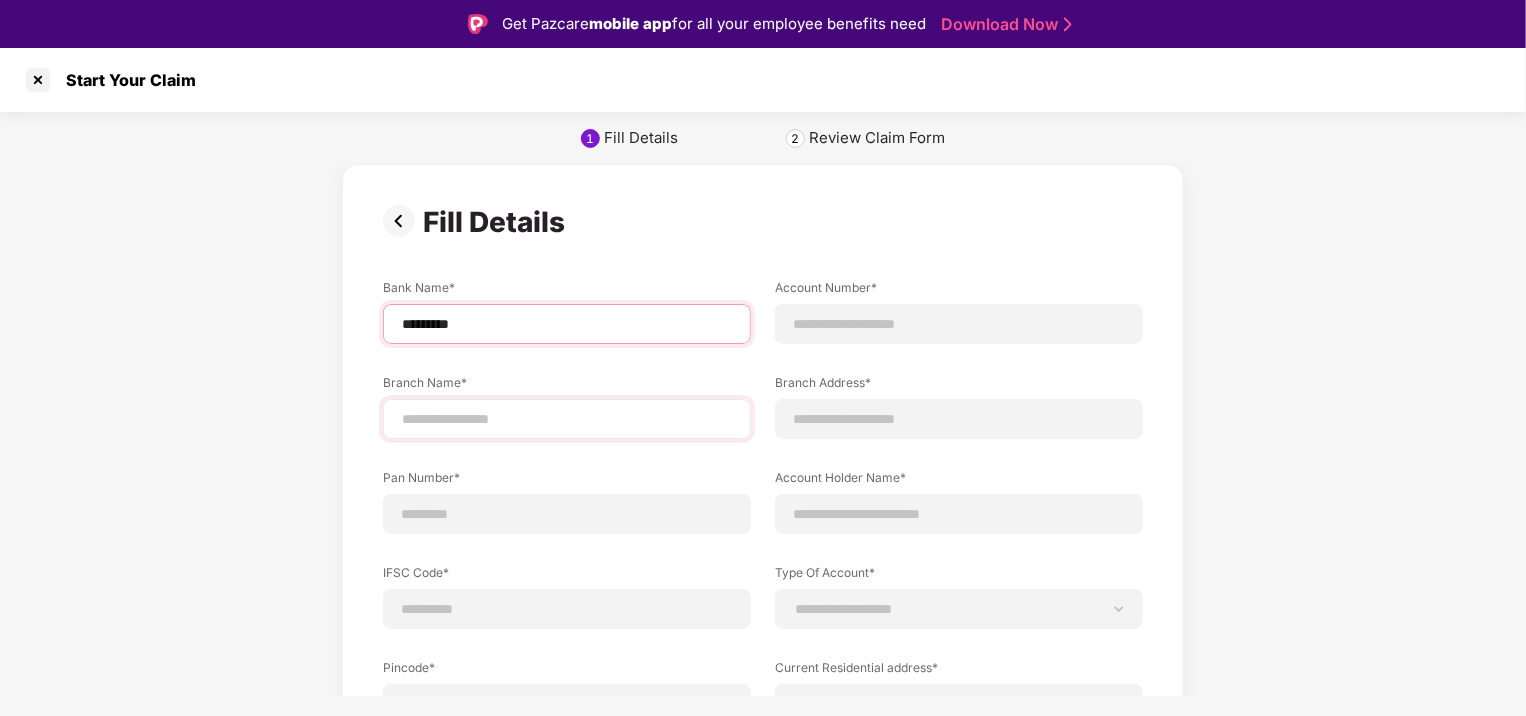 type on "*********" 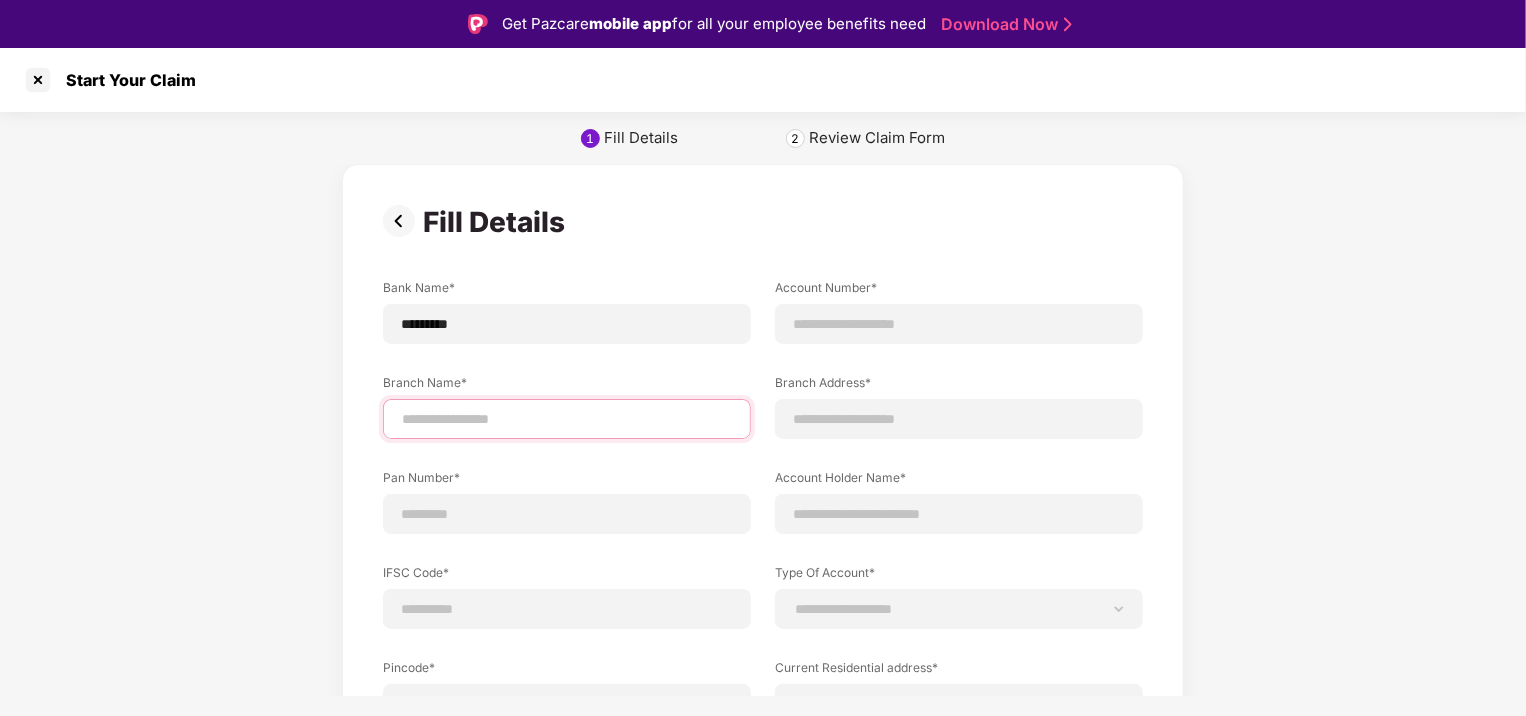 click at bounding box center (567, 419) 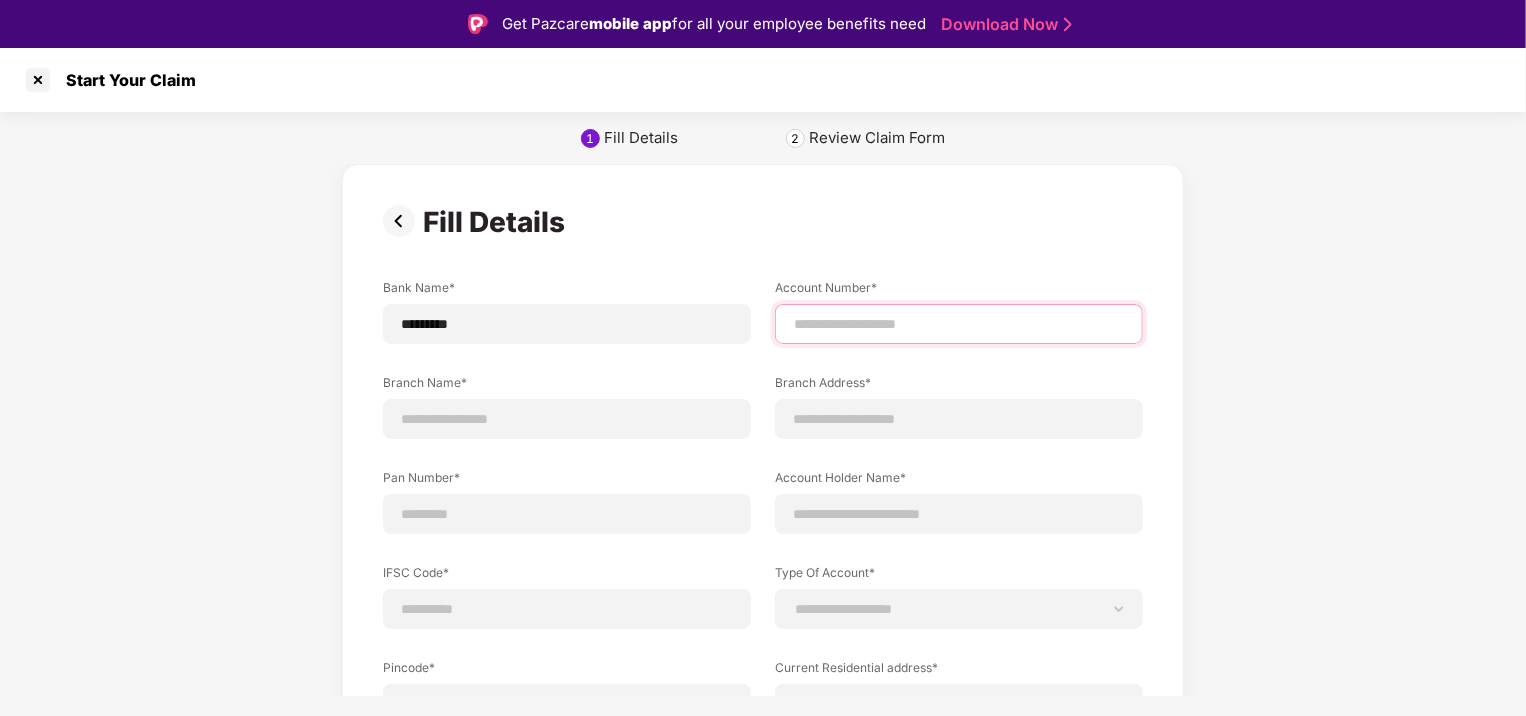 click at bounding box center [959, 324] 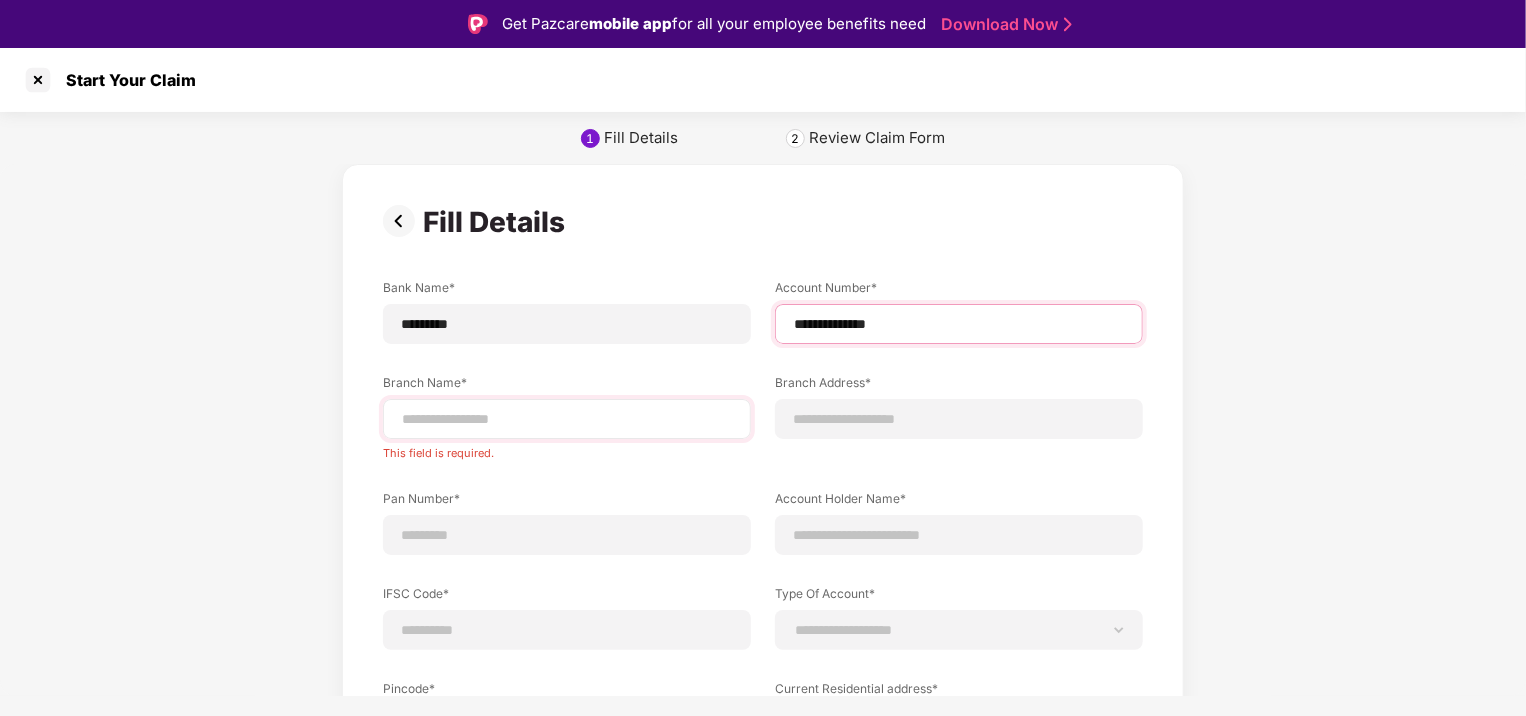 type on "**********" 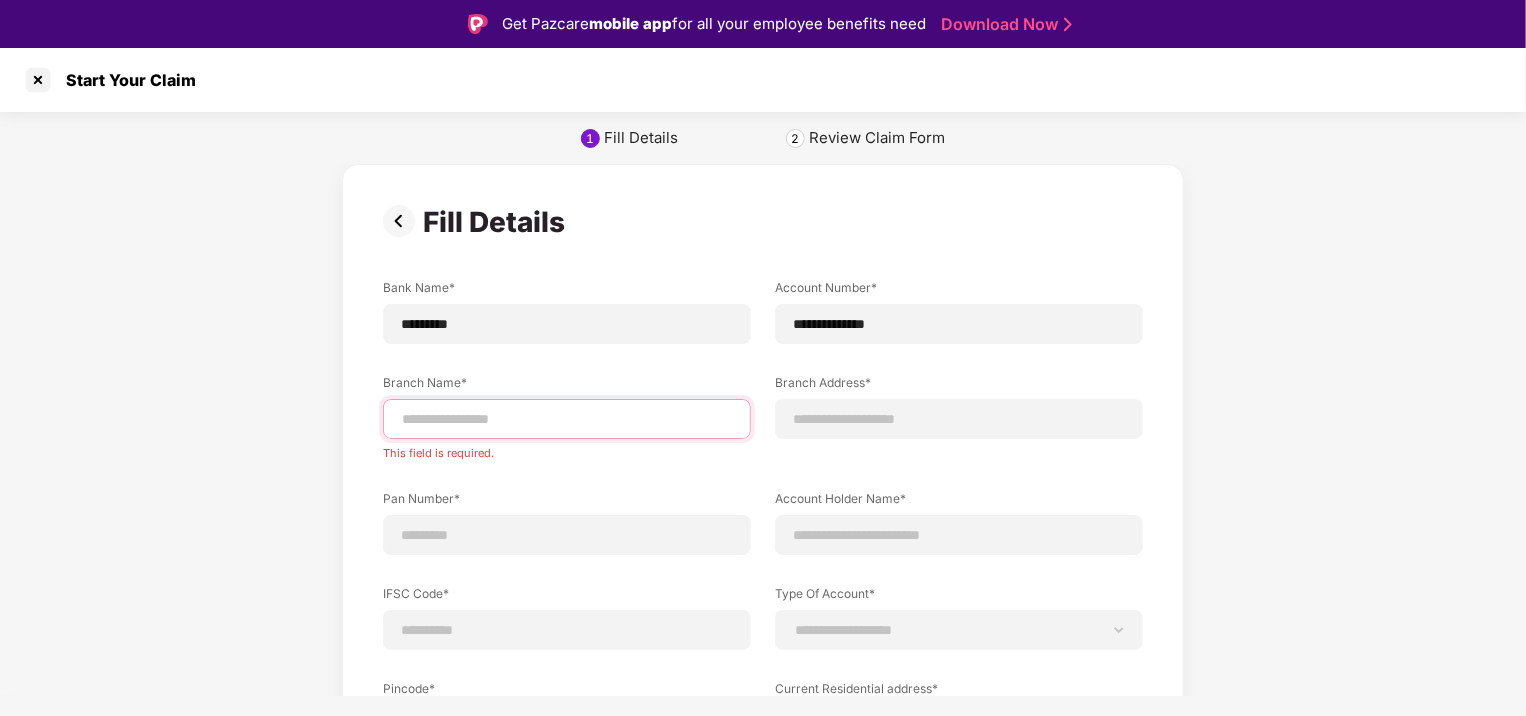 click at bounding box center (567, 419) 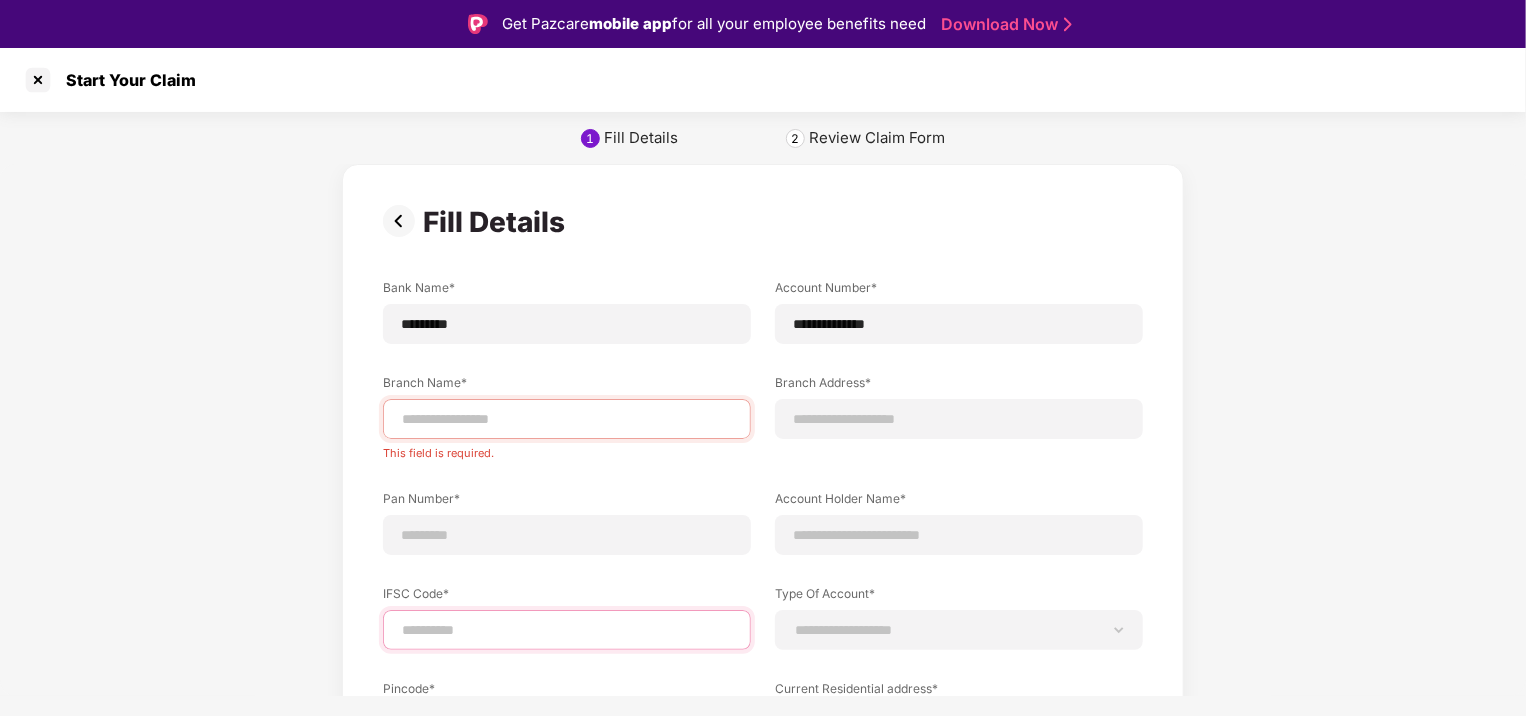 click at bounding box center (567, 630) 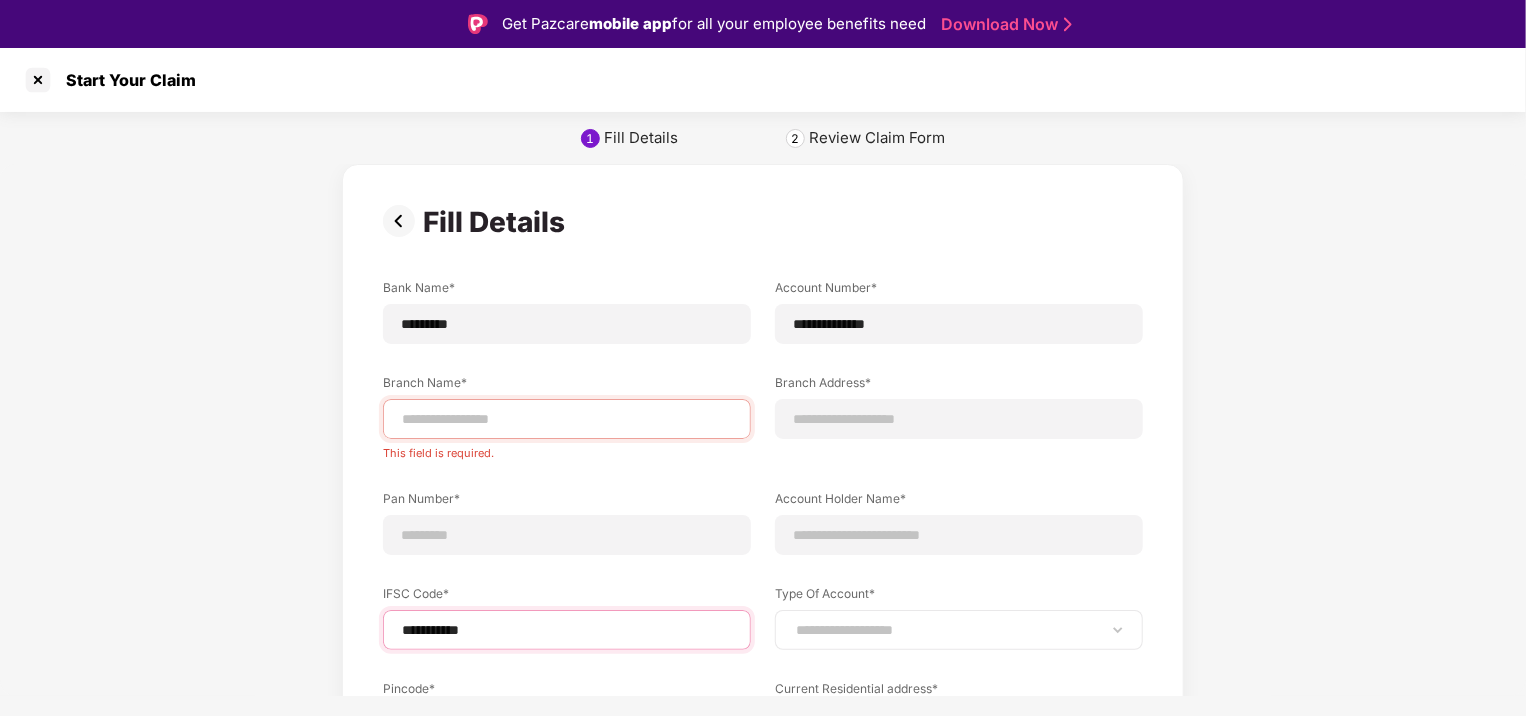 type on "**********" 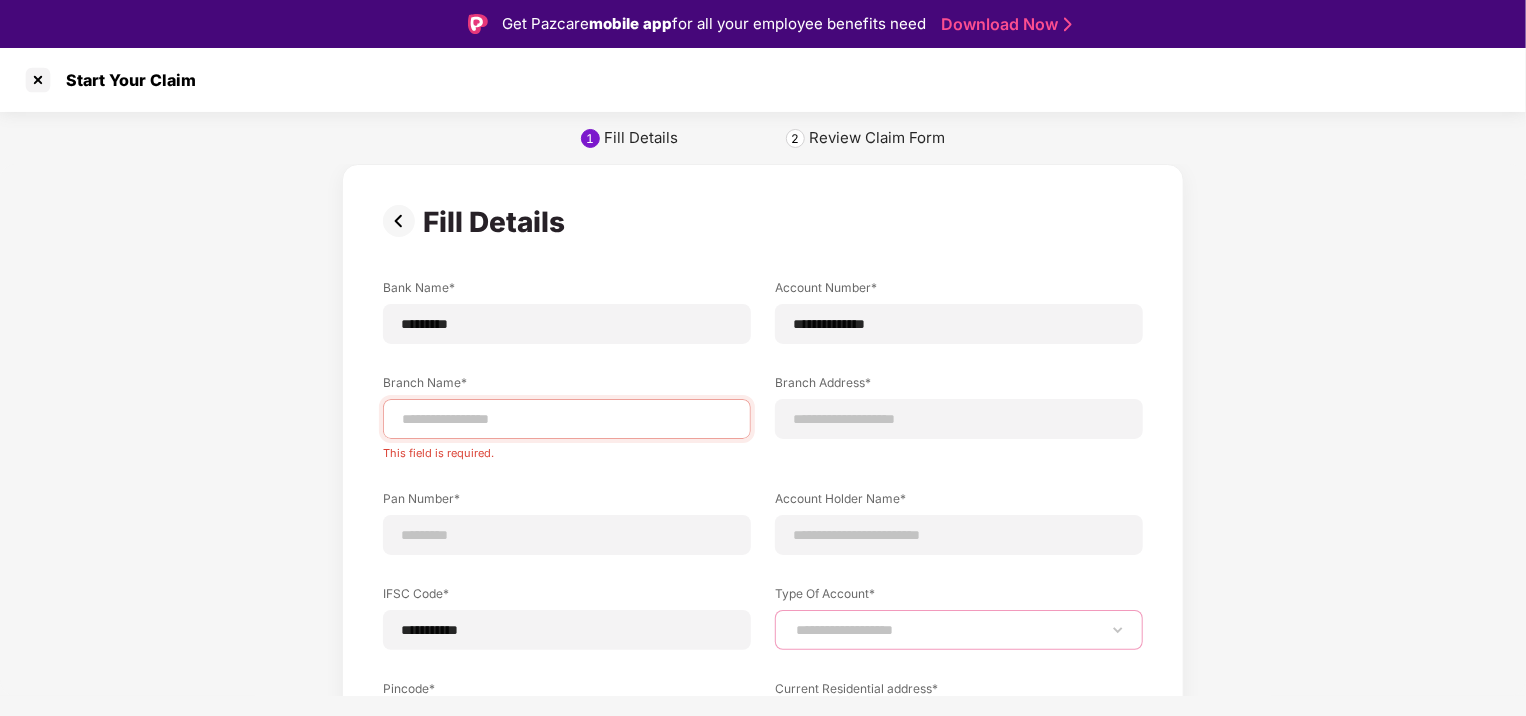 click on "**********" at bounding box center [959, 630] 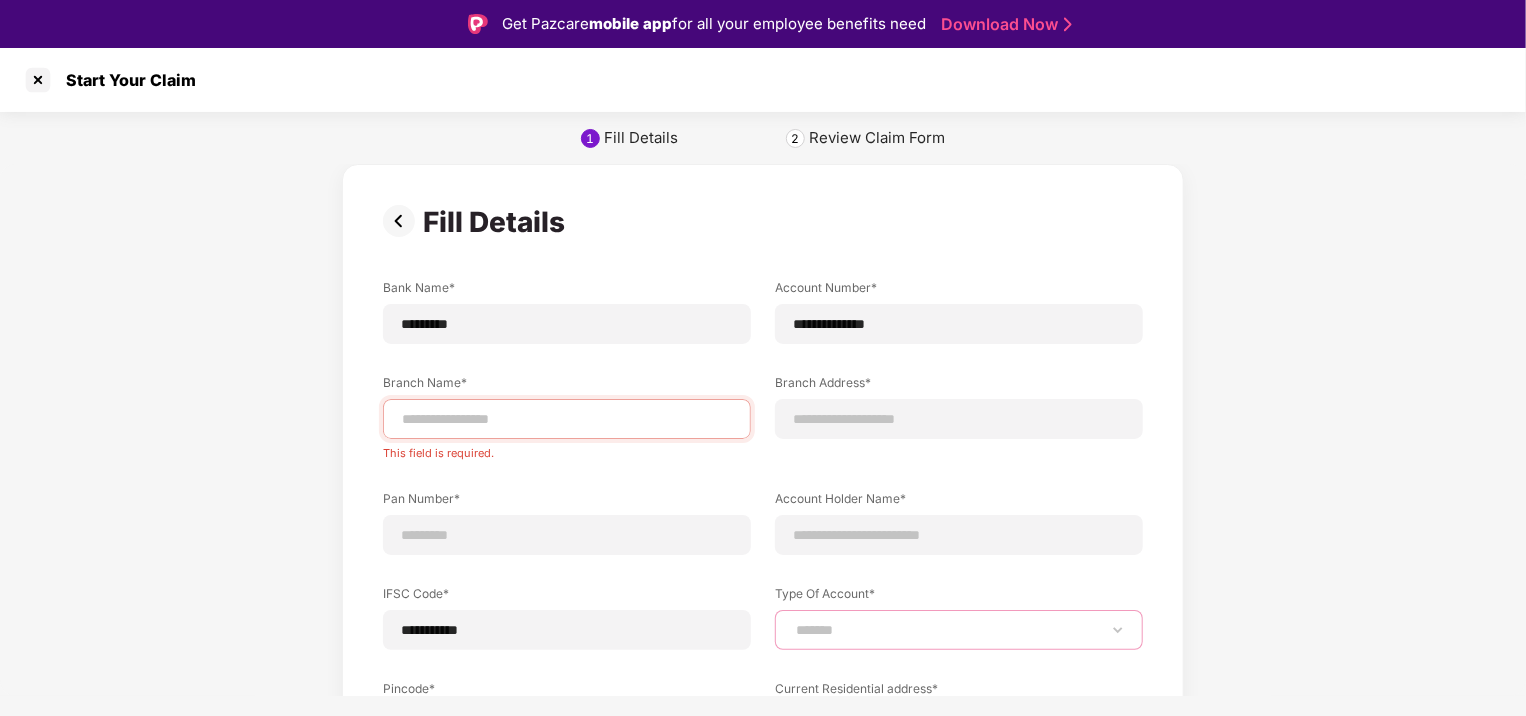 click on "**********" at bounding box center [959, 630] 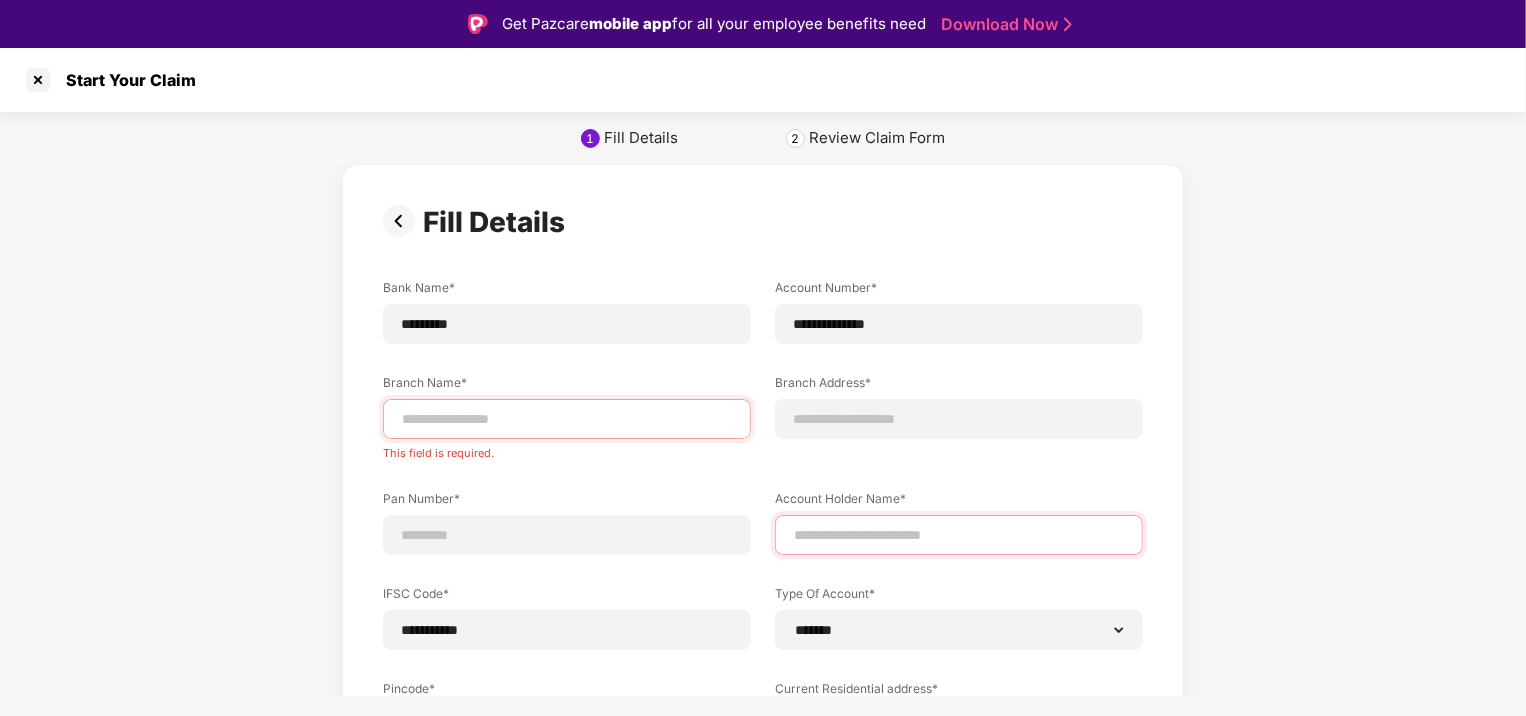 click at bounding box center (959, 535) 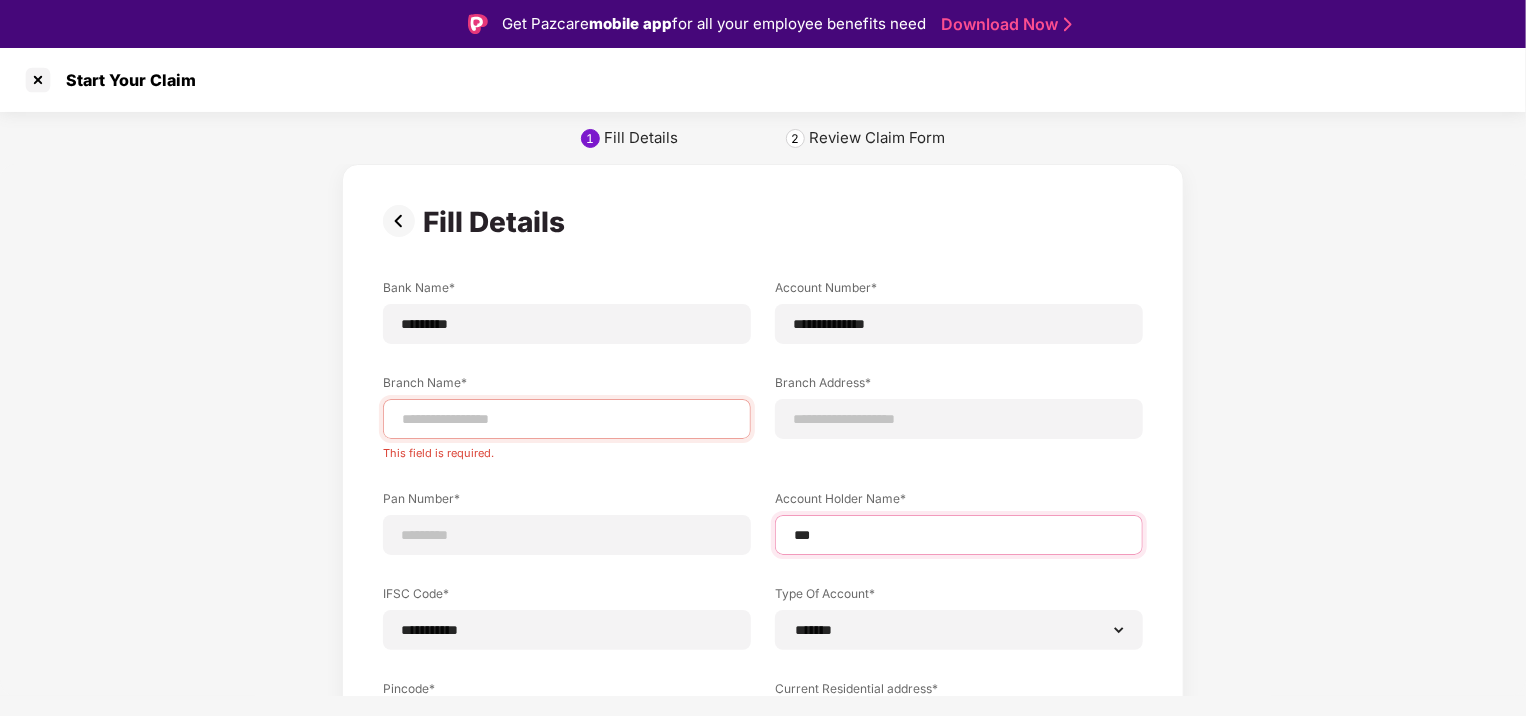 type on "***" 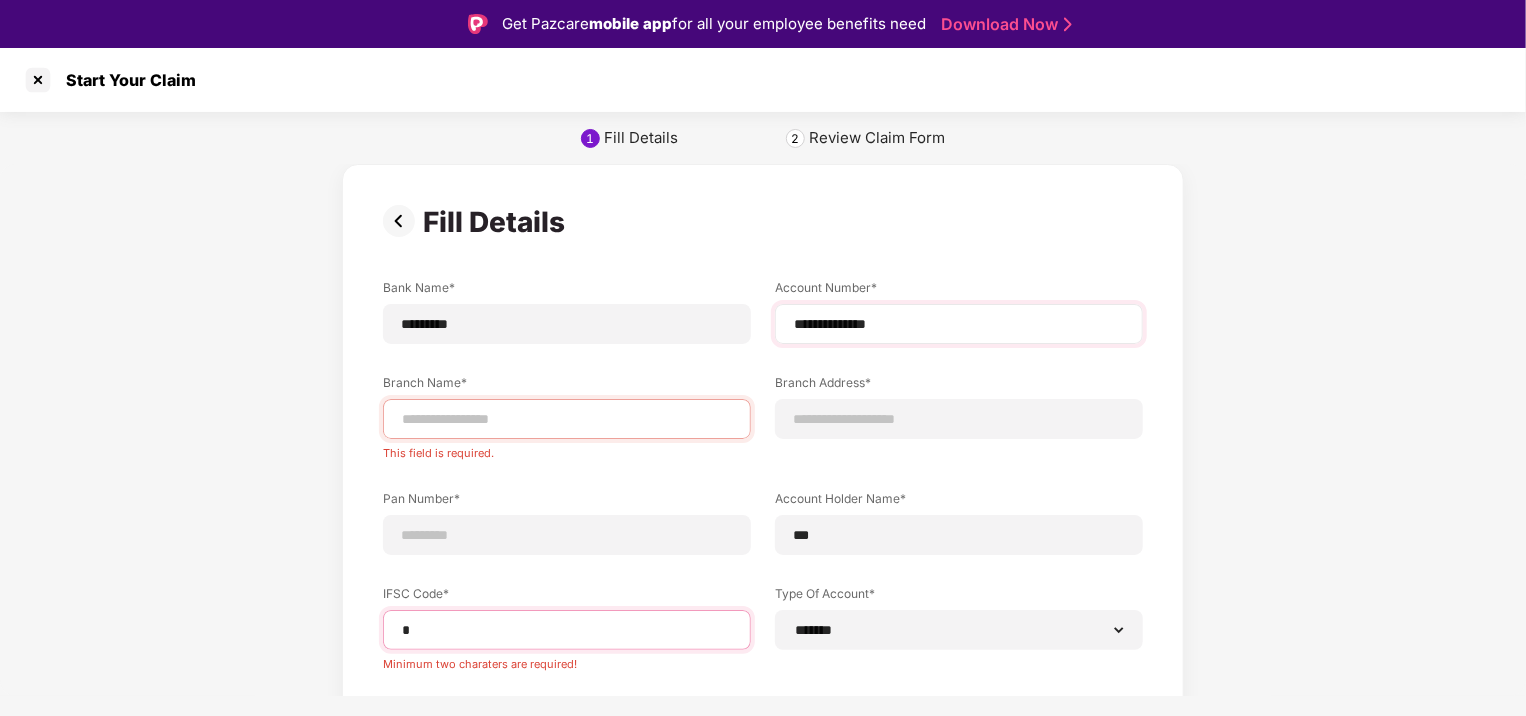 type on "**********" 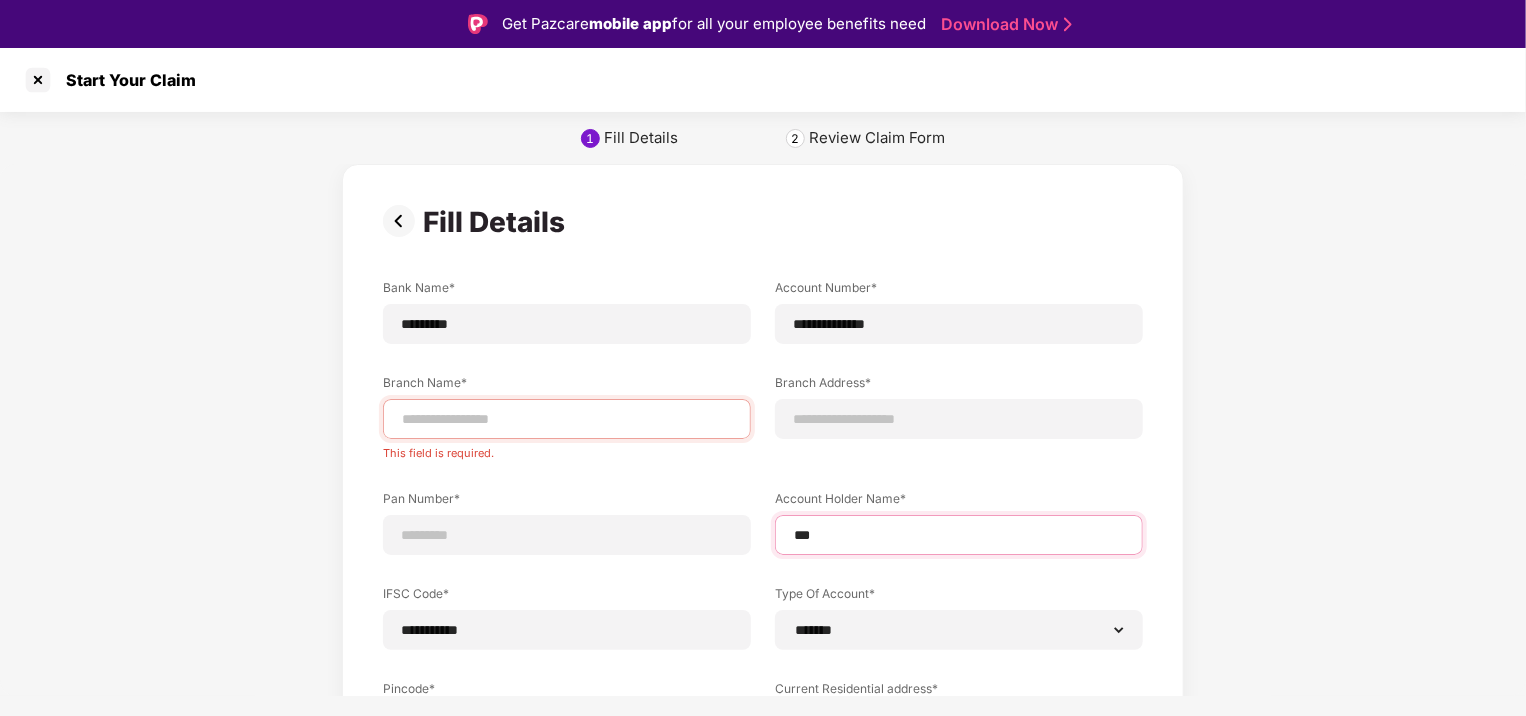 click on "***" at bounding box center [959, 535] 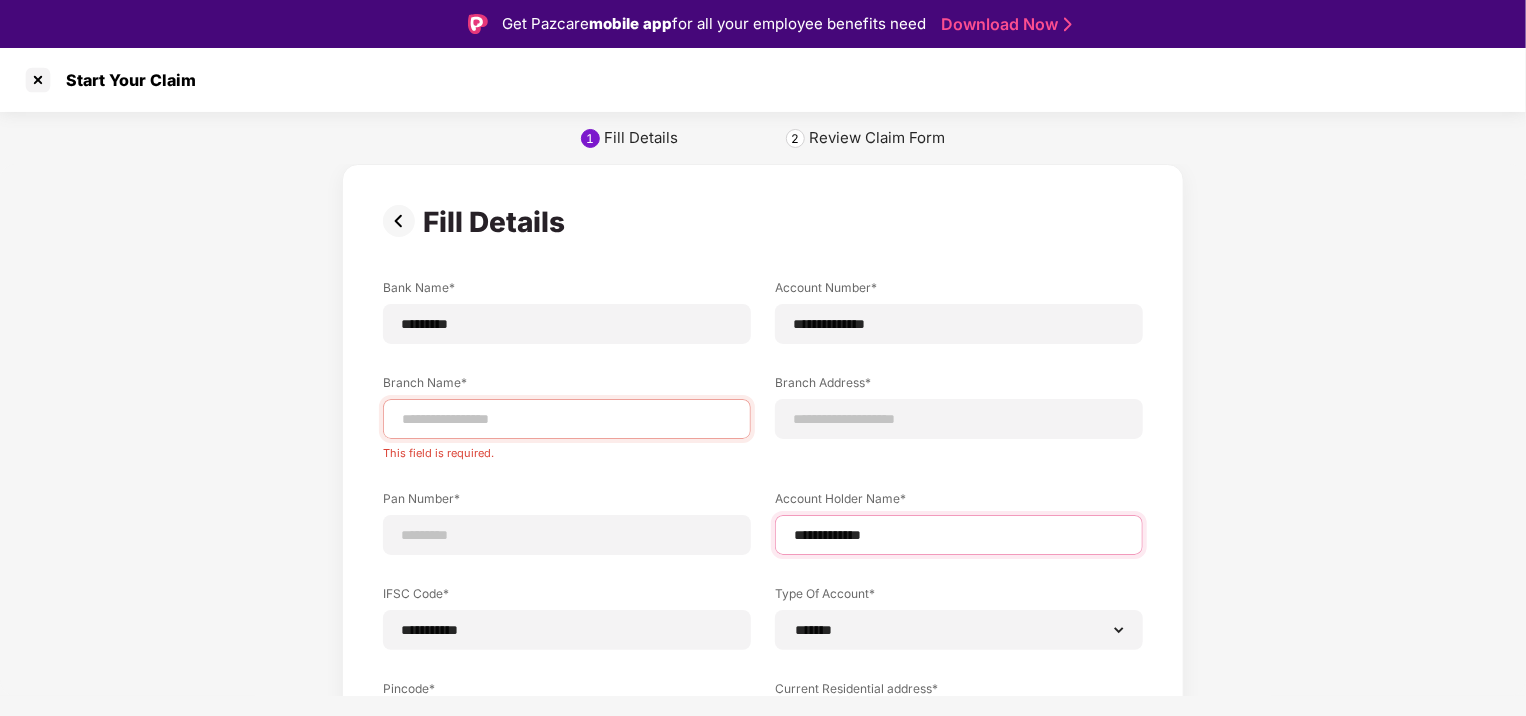 type on "**********" 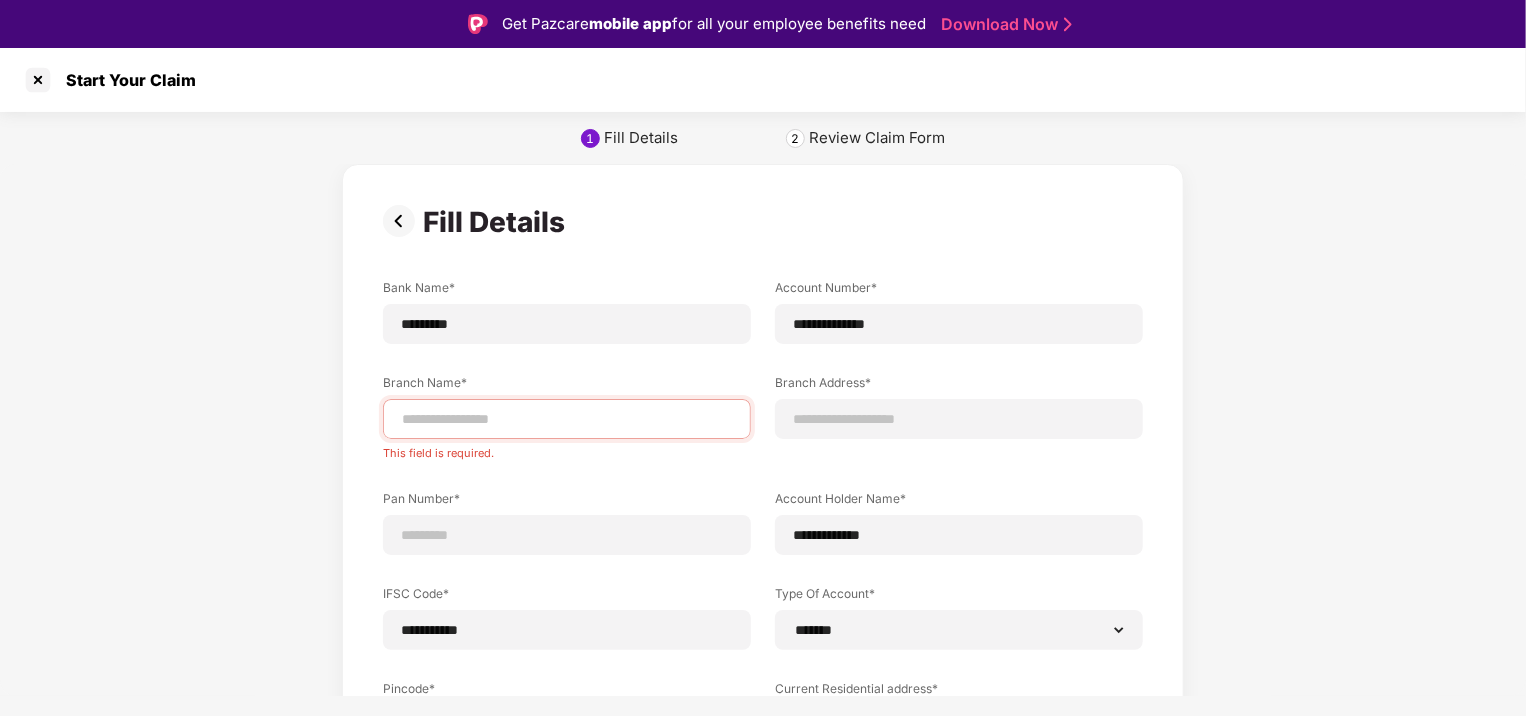 click on "Pan Number*" at bounding box center [567, 502] 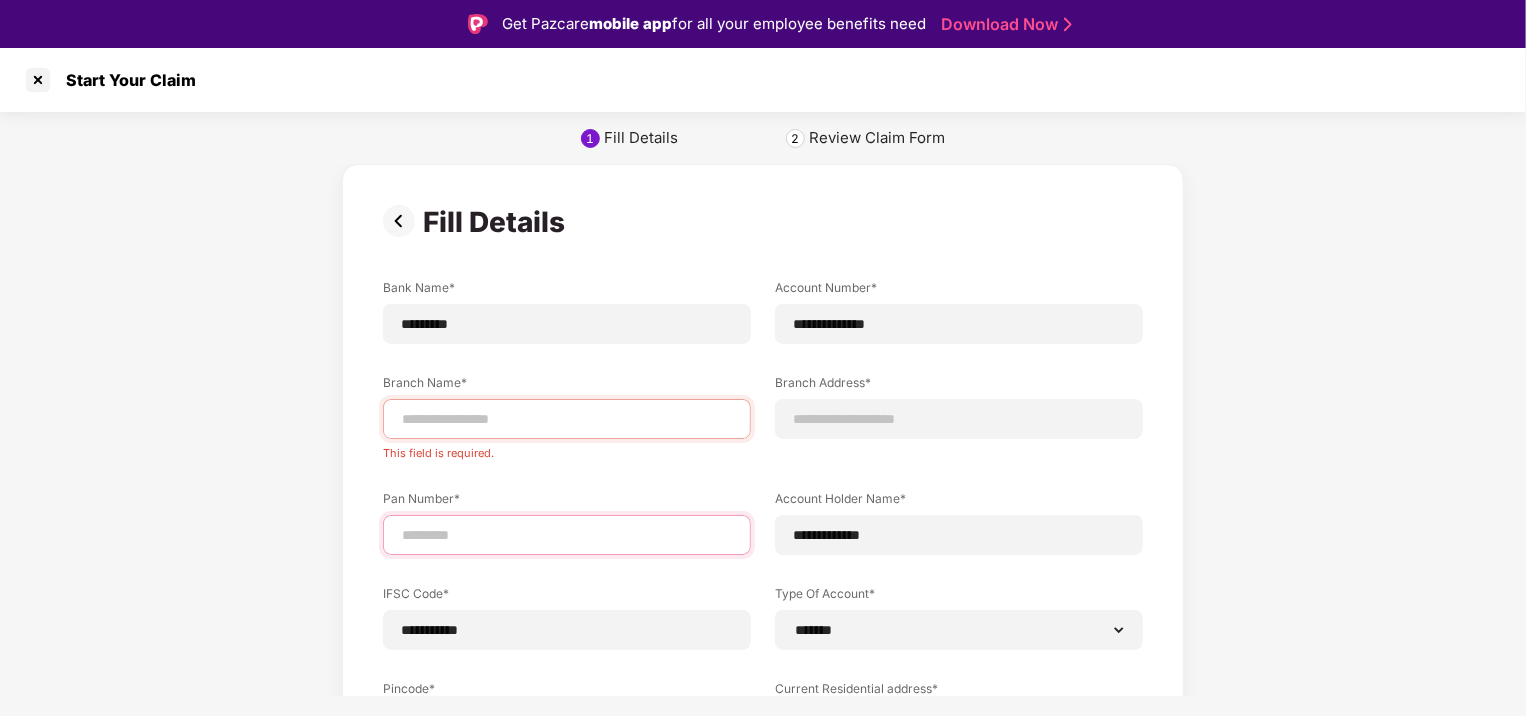 click at bounding box center (567, 535) 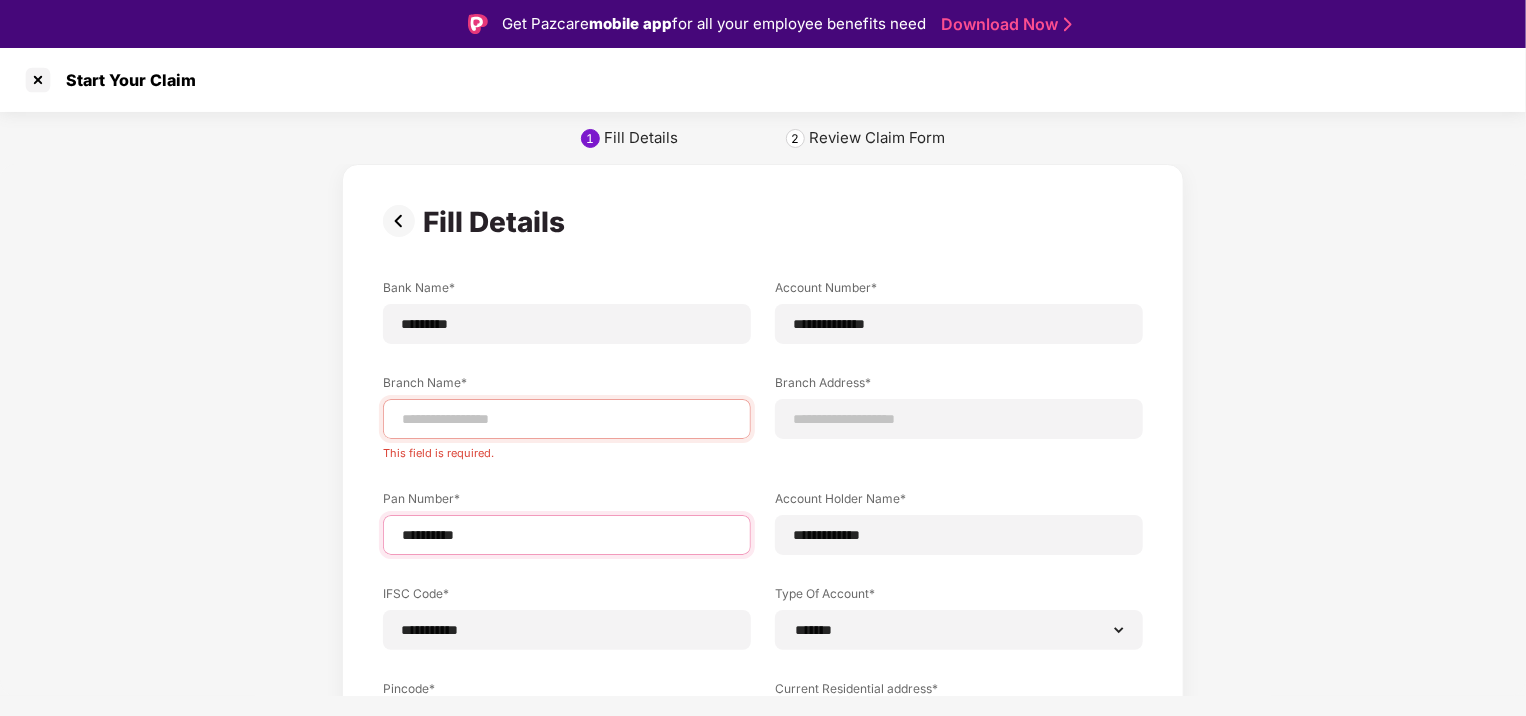 scroll, scrollTop: 48, scrollLeft: 0, axis: vertical 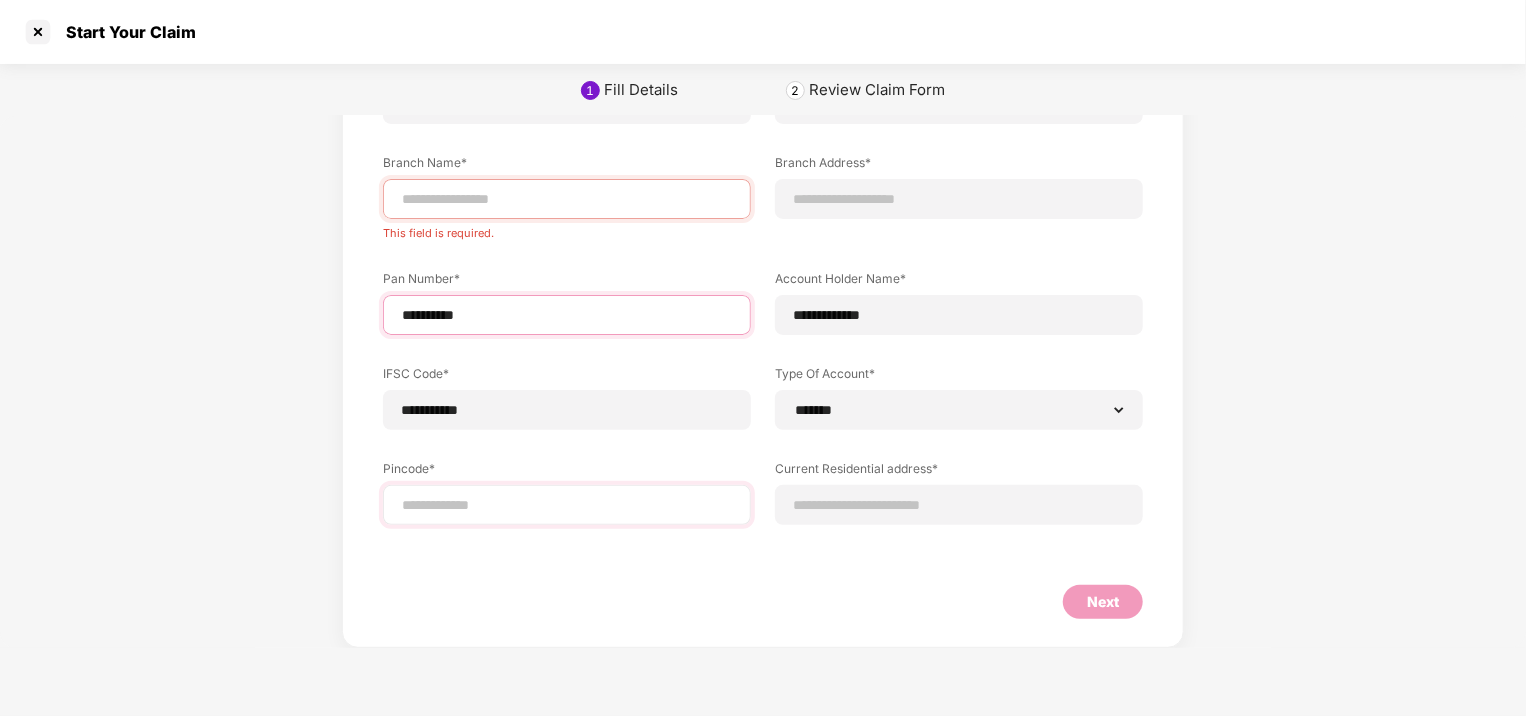 type on "**********" 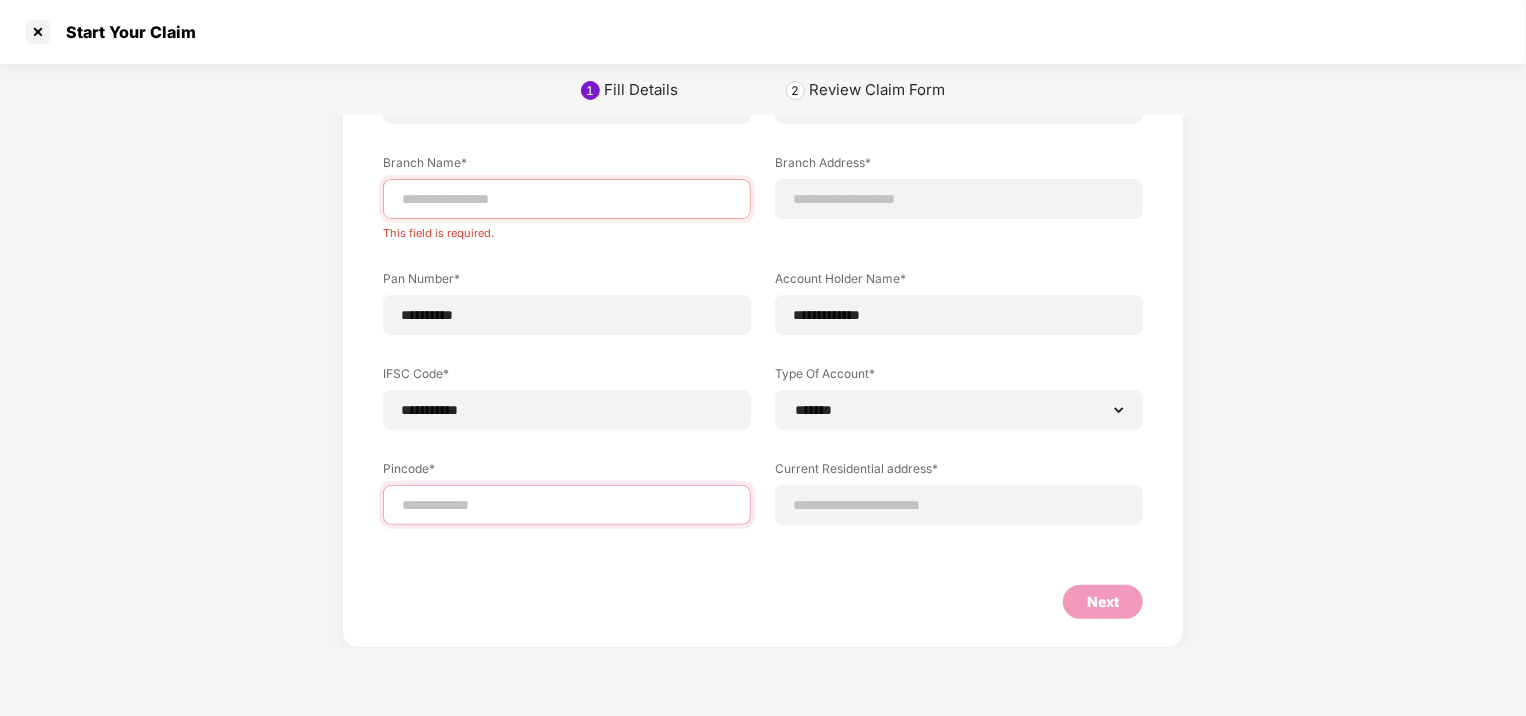 click at bounding box center [567, 505] 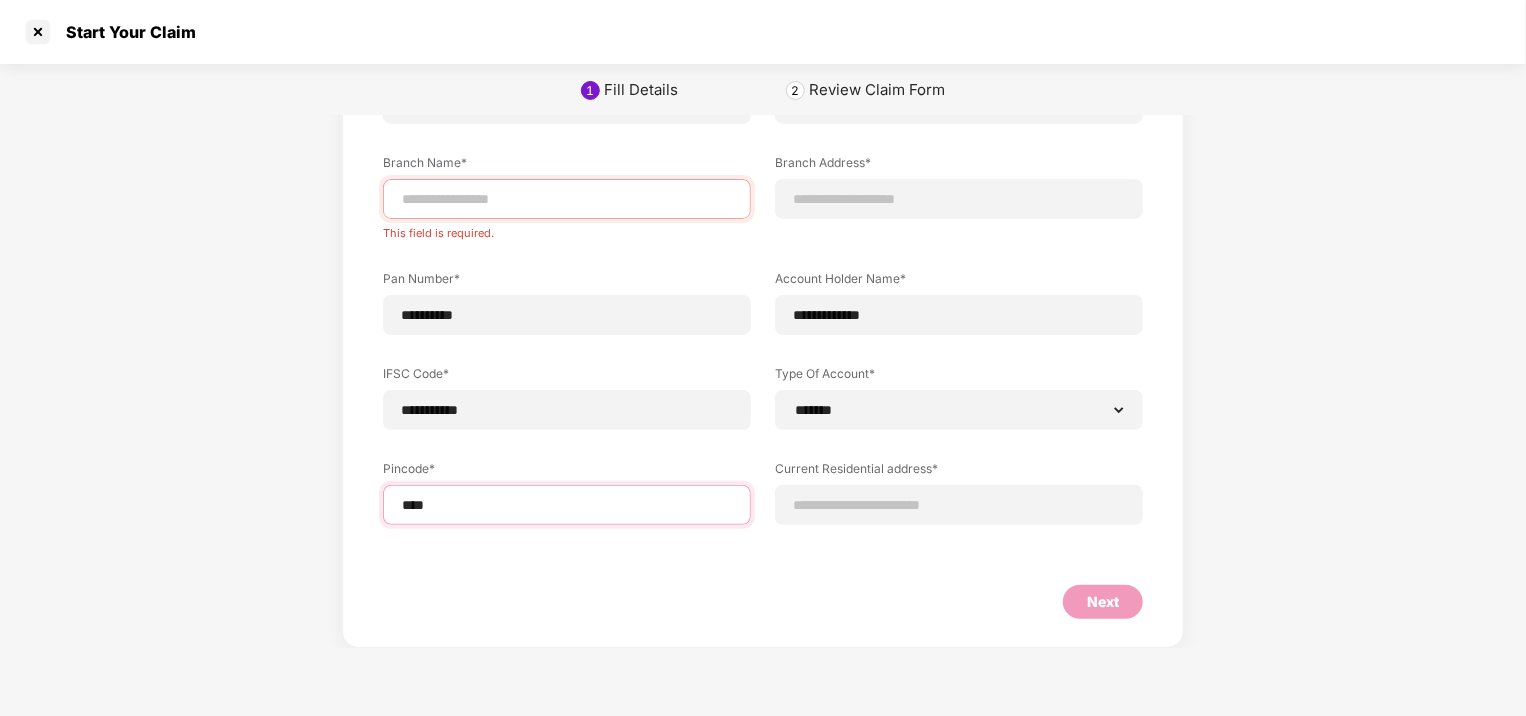type on "*****" 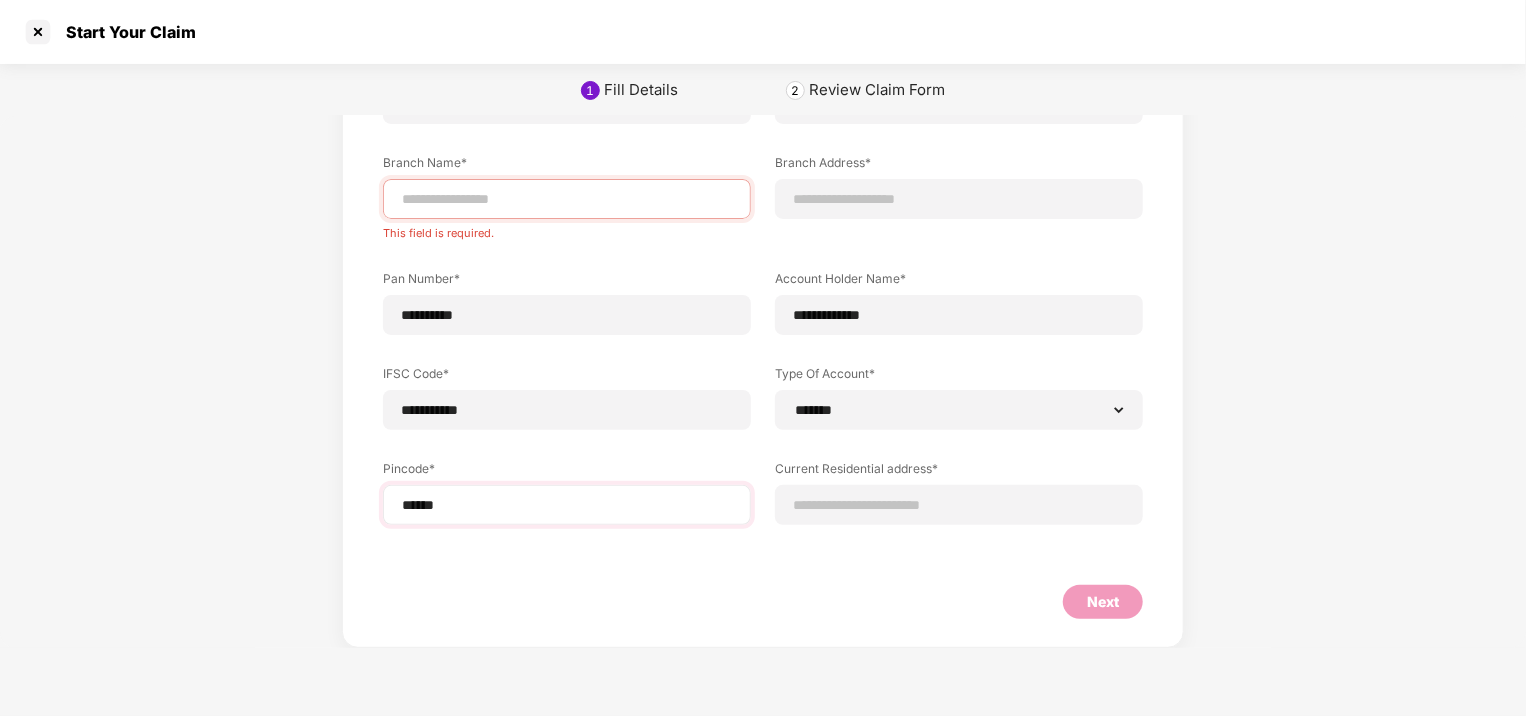 select on "*******" 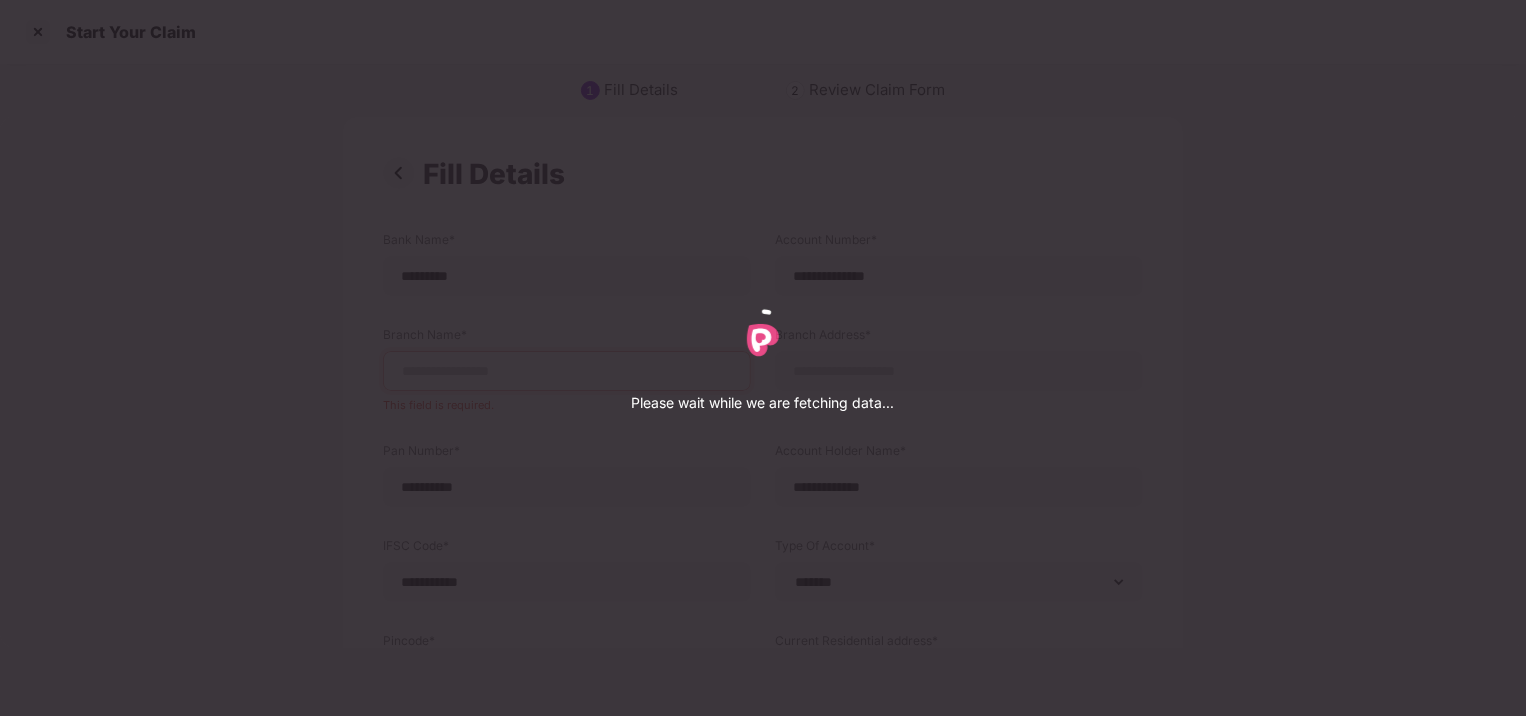 select on "*******" 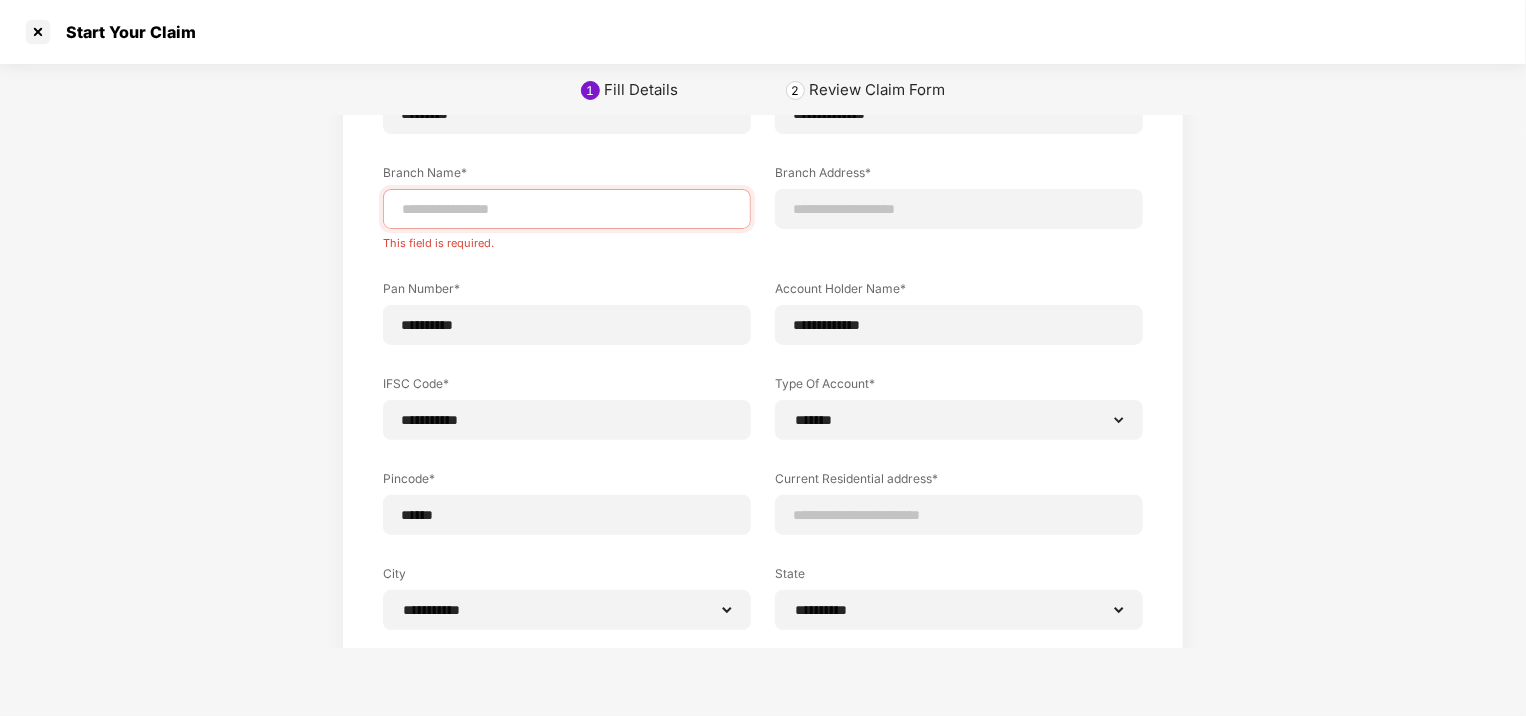 scroll, scrollTop: 163, scrollLeft: 0, axis: vertical 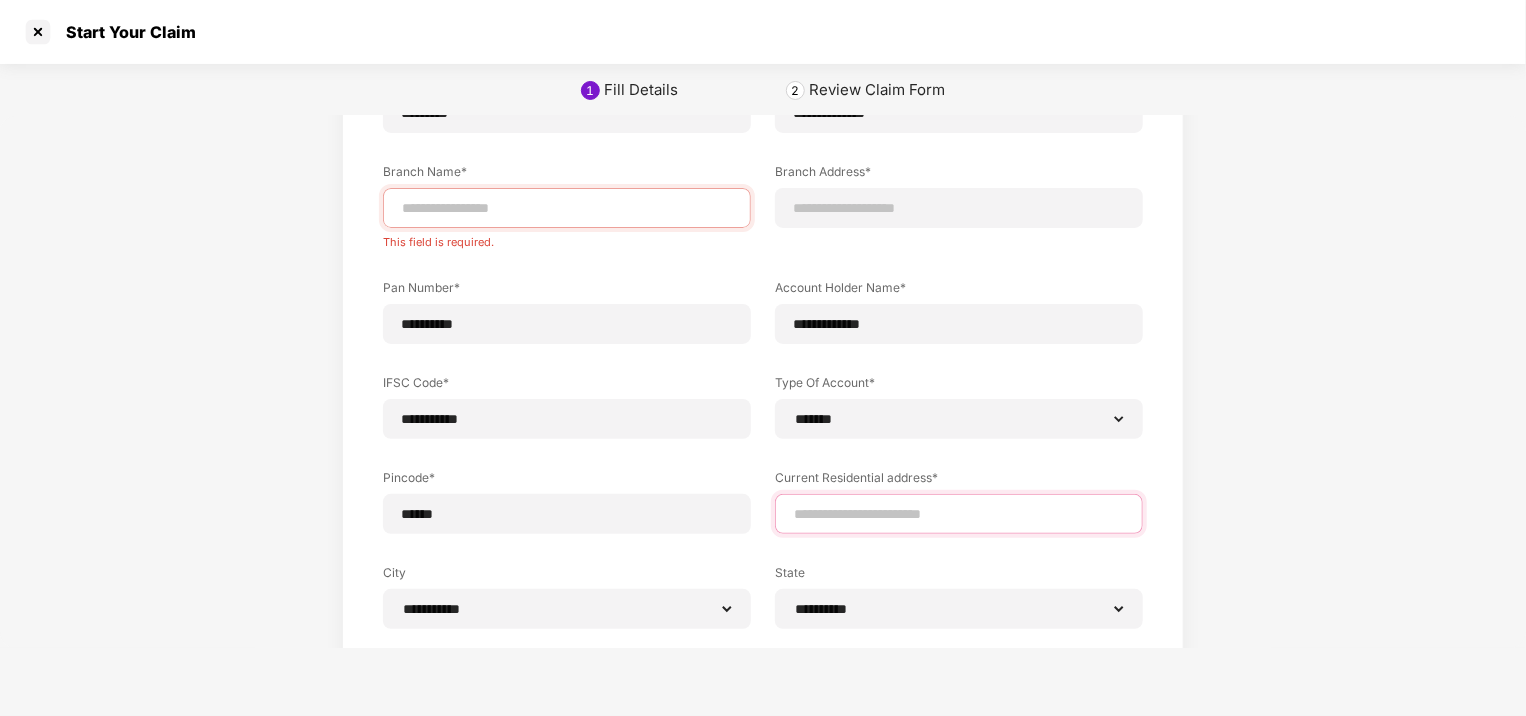 click at bounding box center [959, 514] 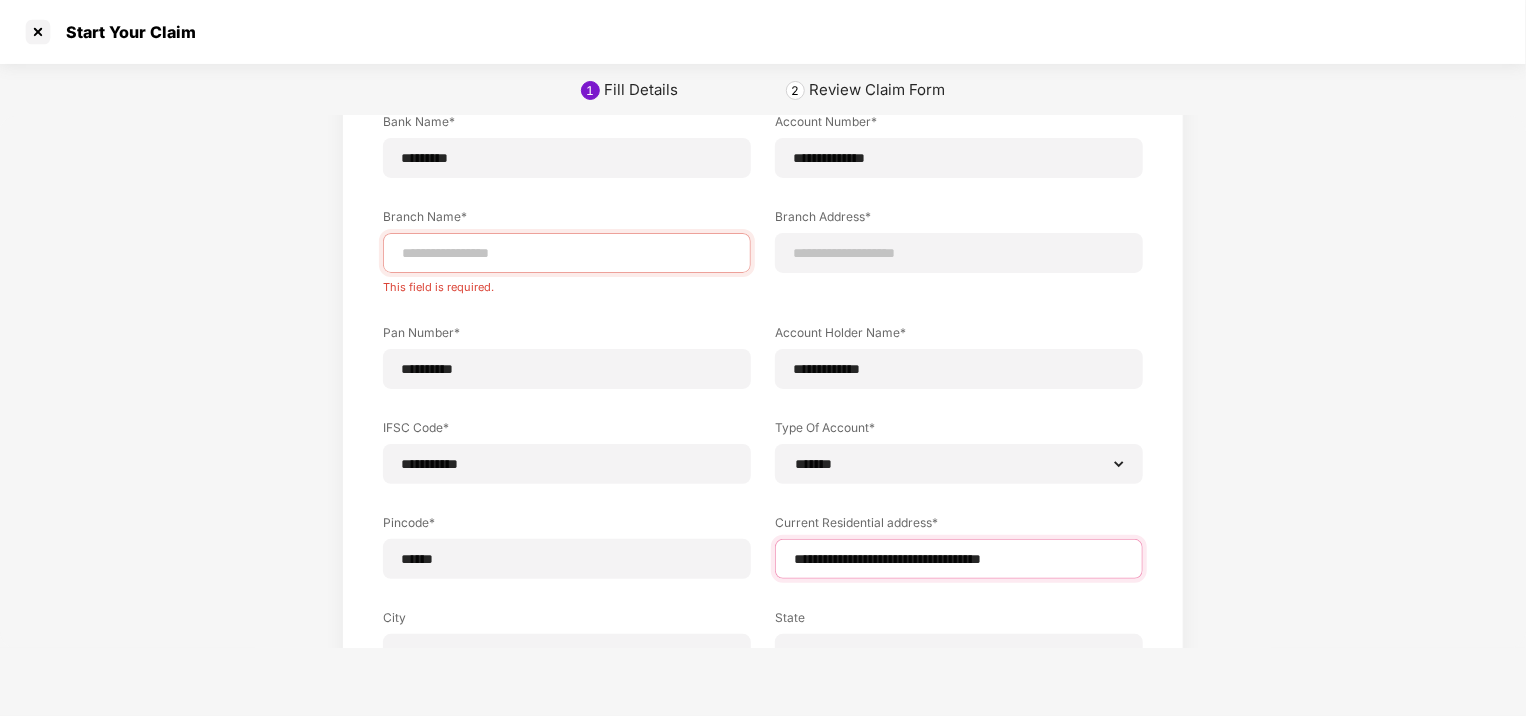 scroll, scrollTop: 0, scrollLeft: 0, axis: both 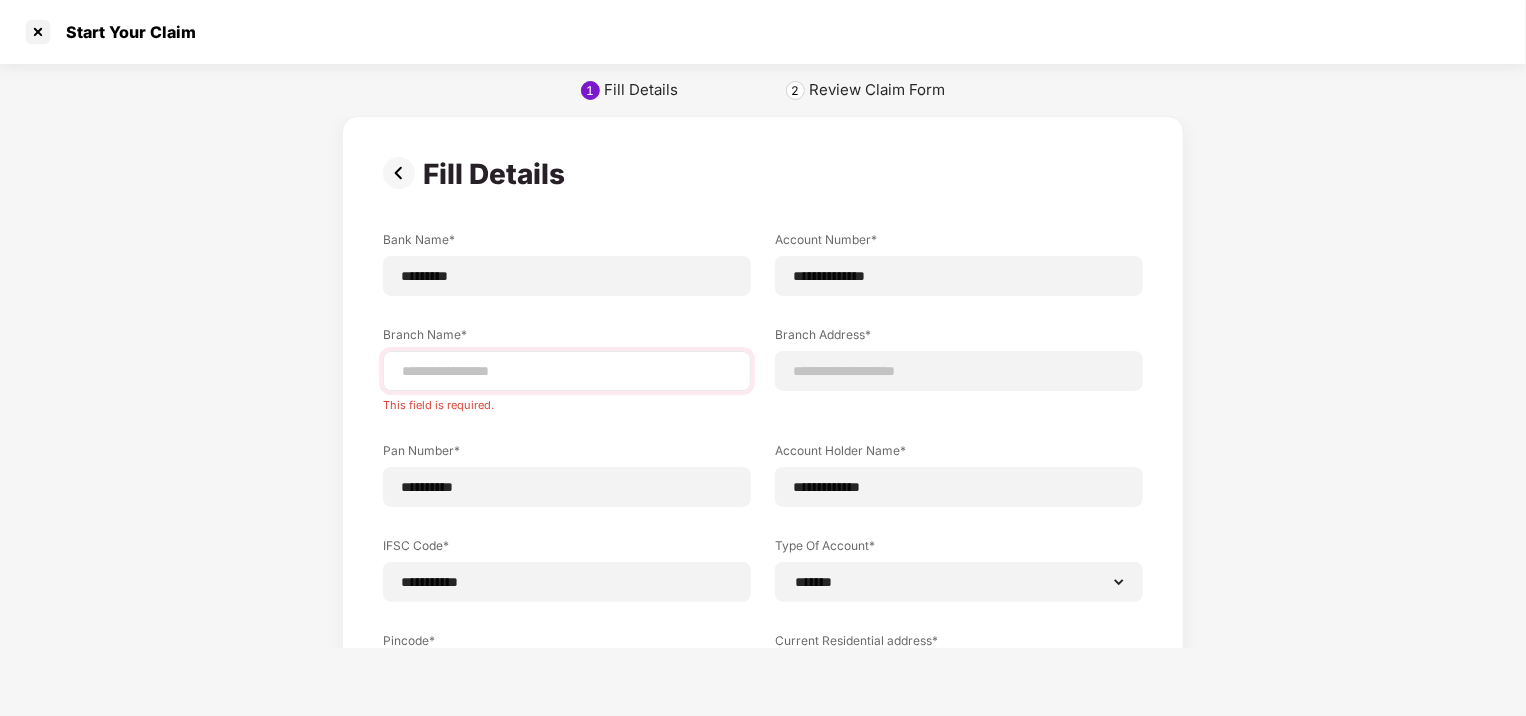 type on "**********" 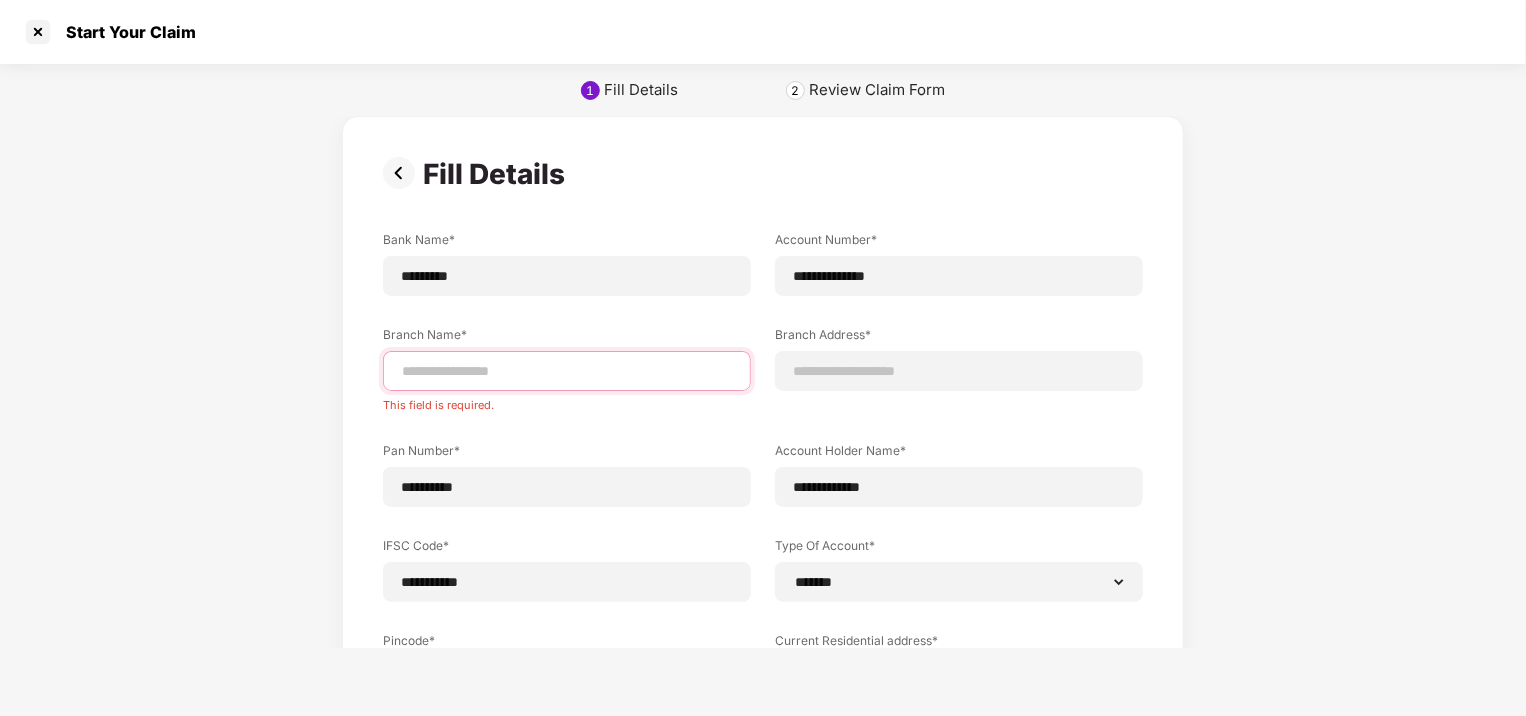 click at bounding box center [567, 371] 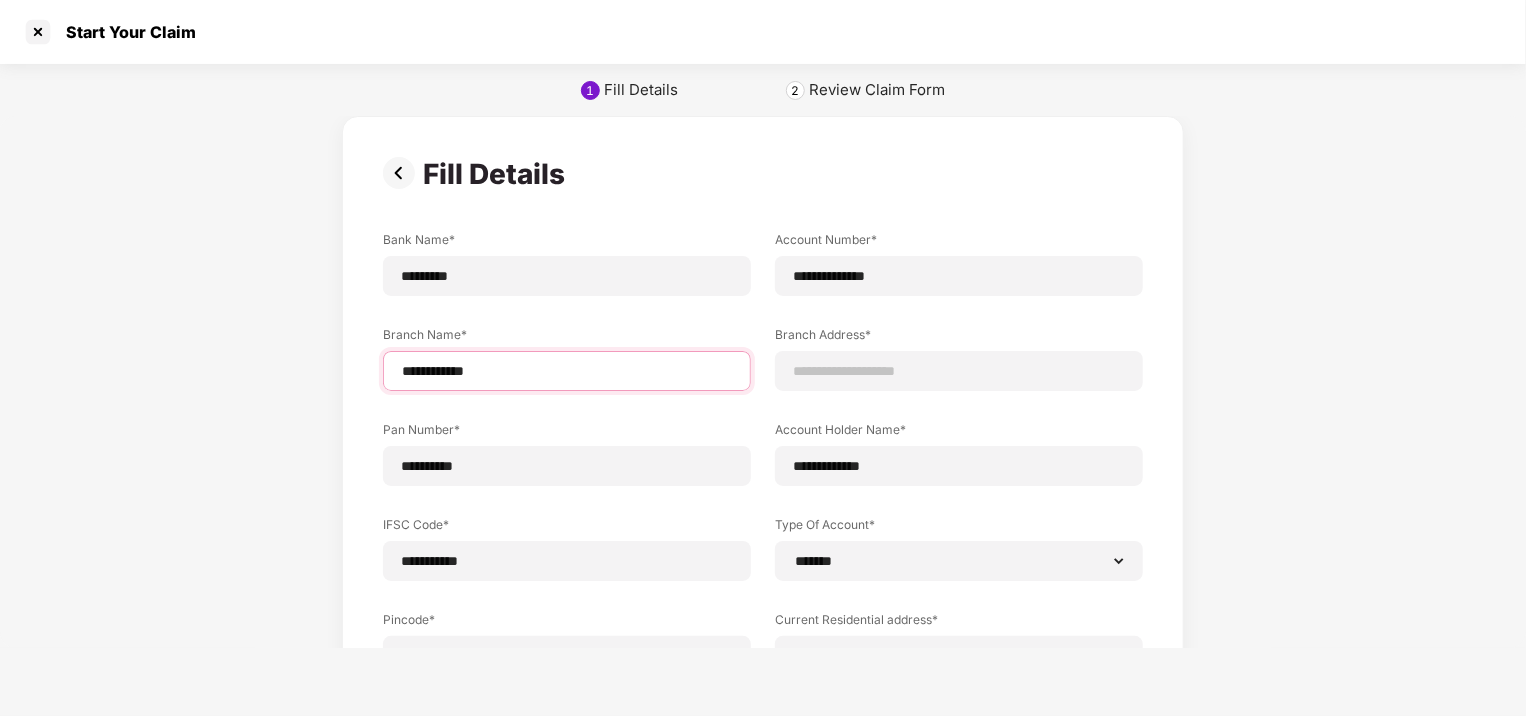 scroll, scrollTop: 245, scrollLeft: 0, axis: vertical 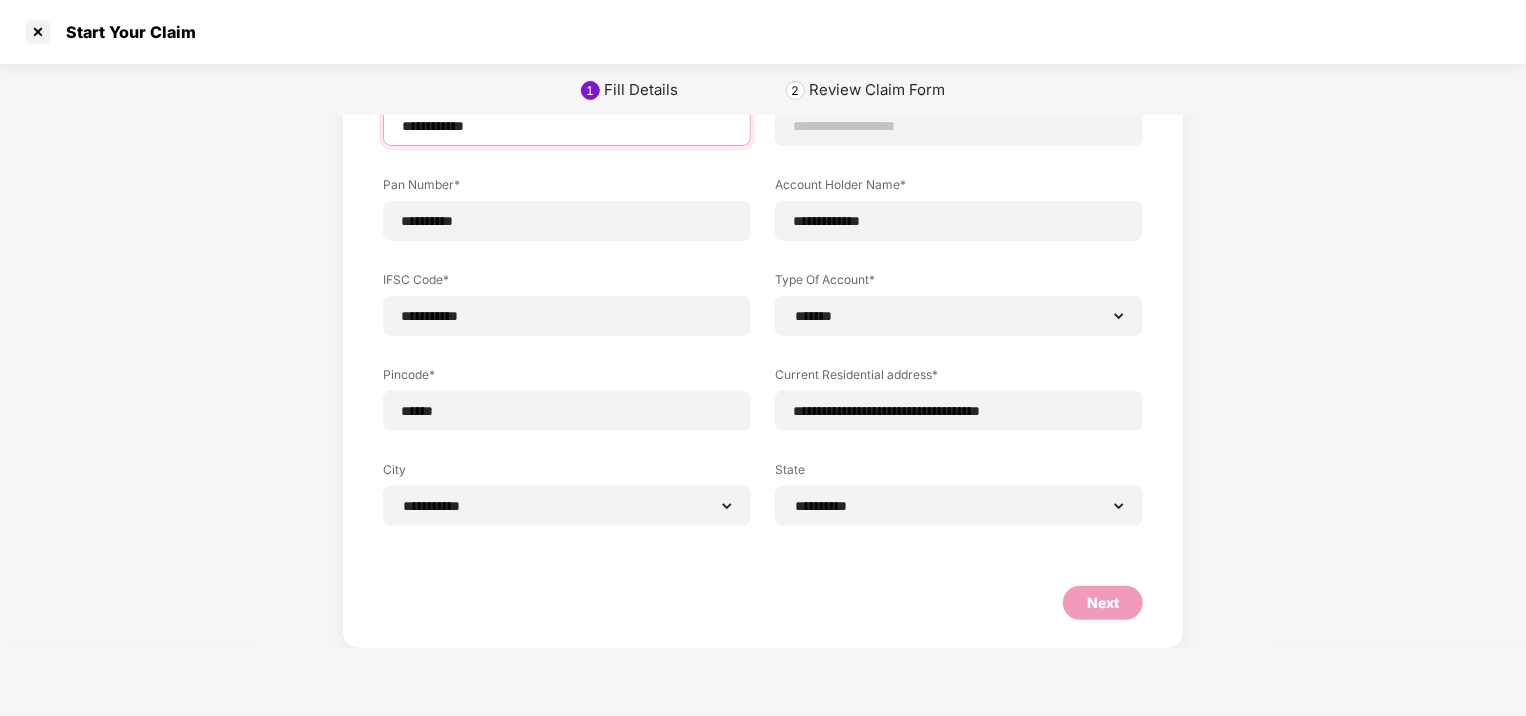 type on "**********" 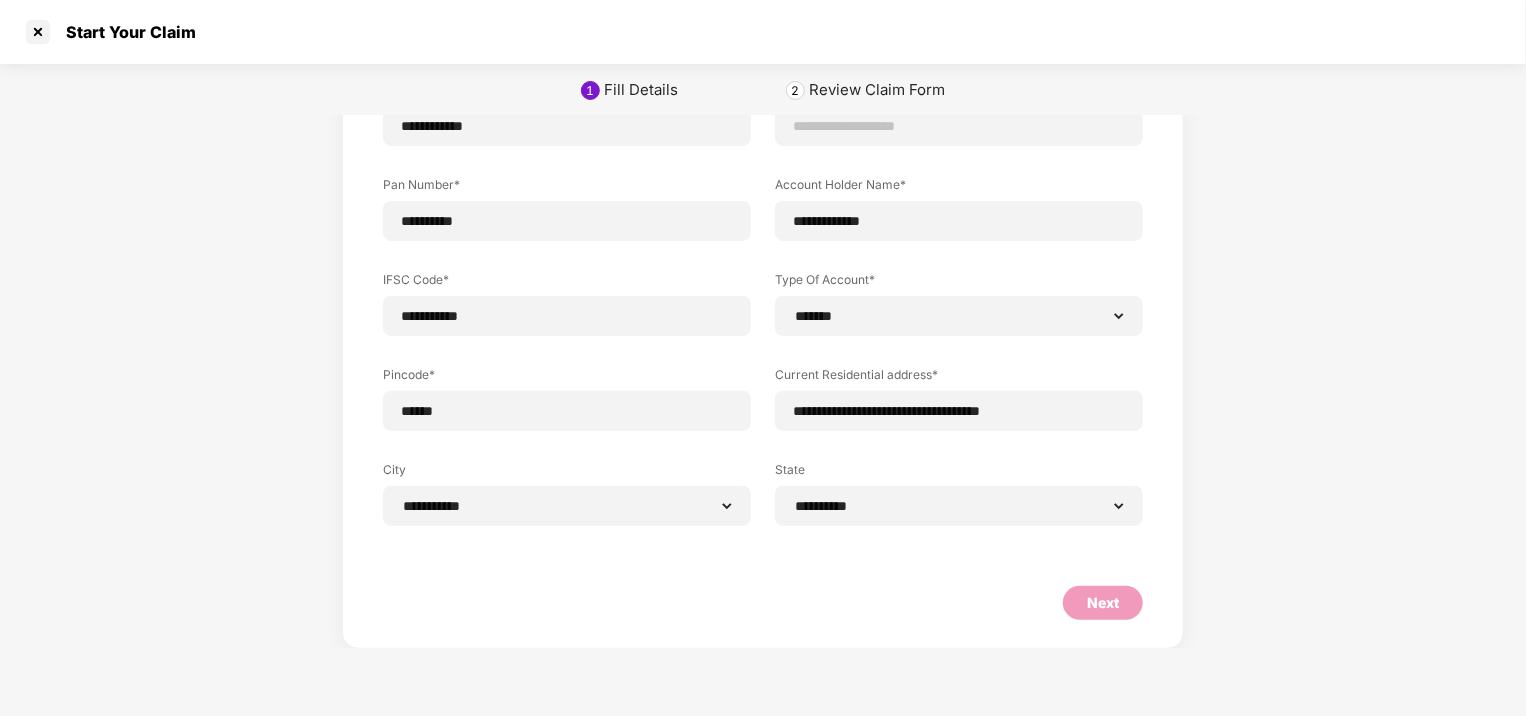 click on "Next" at bounding box center [1103, 603] 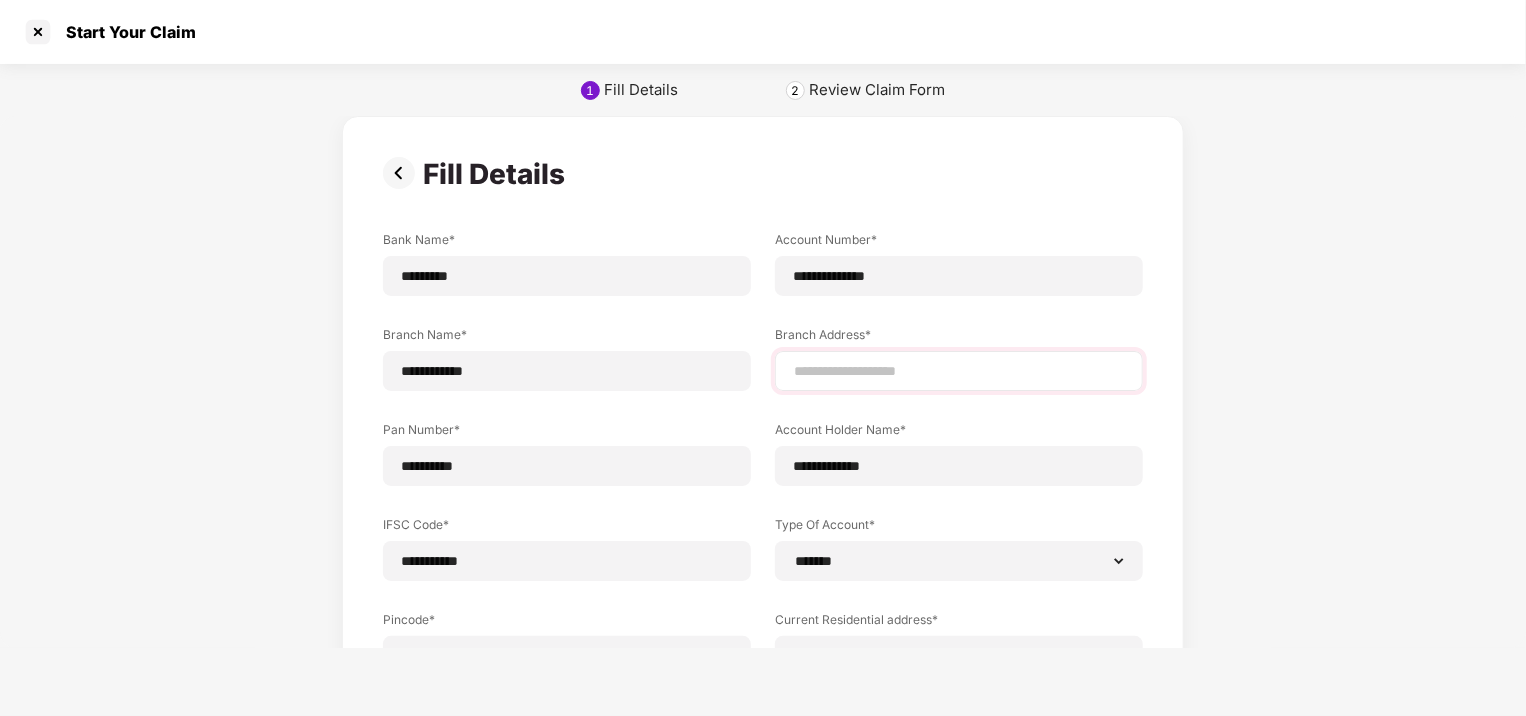 click at bounding box center (959, 371) 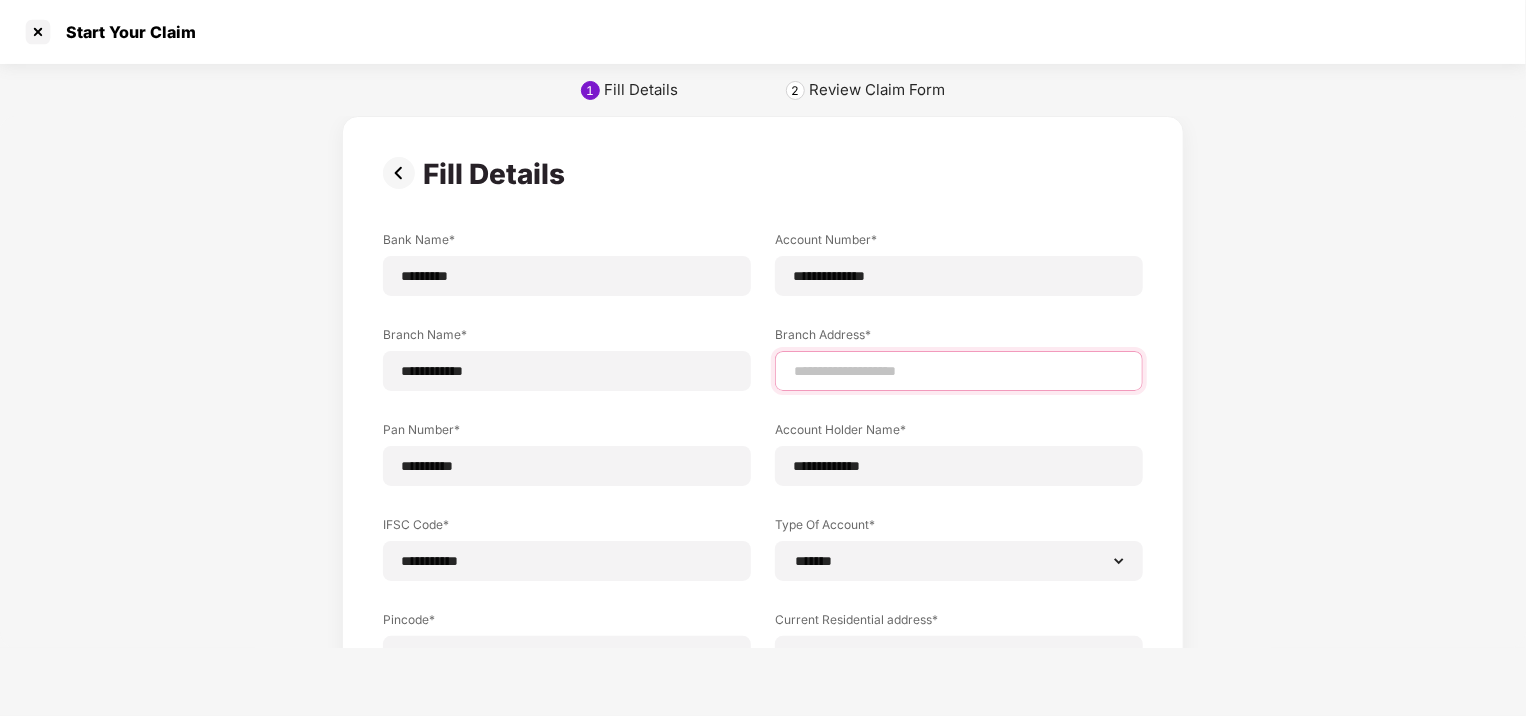 click at bounding box center [959, 371] 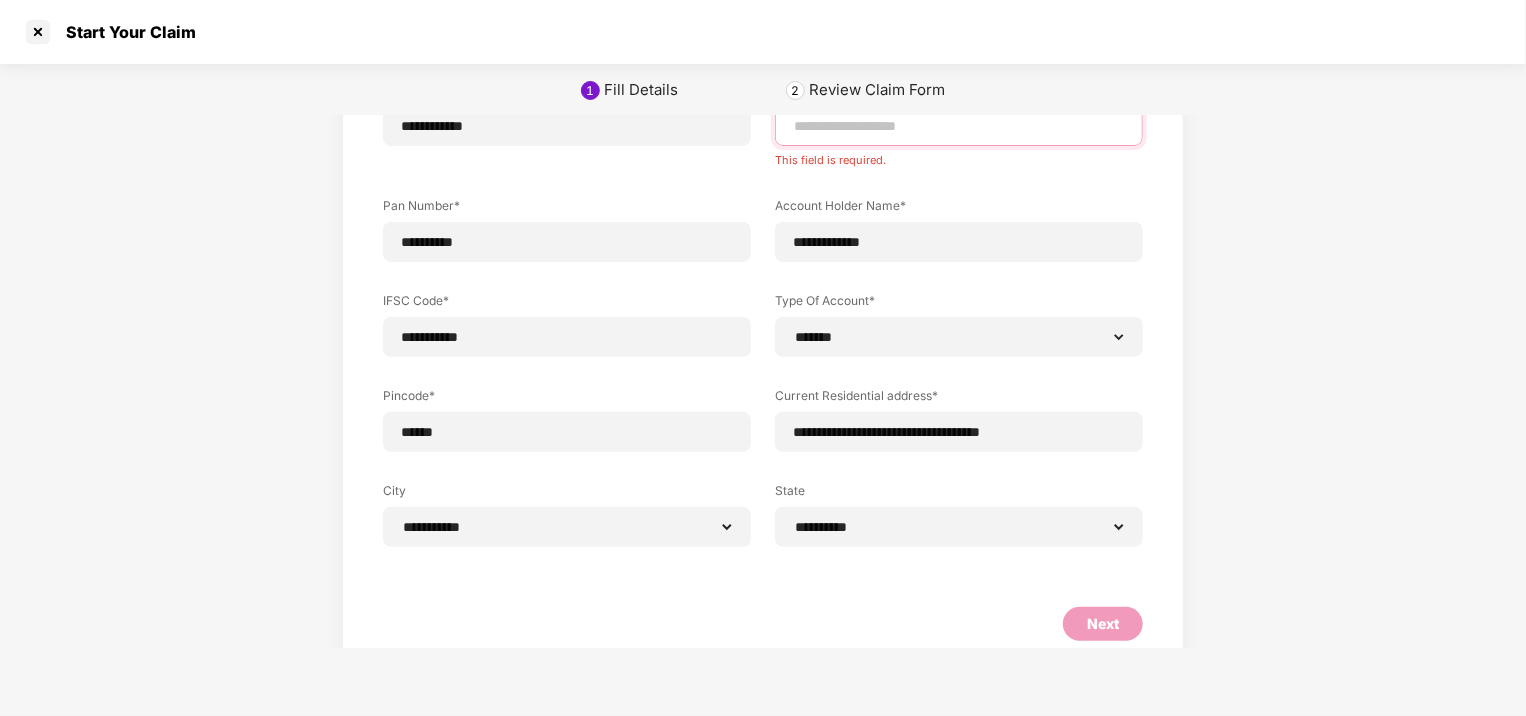 paste on "**********" 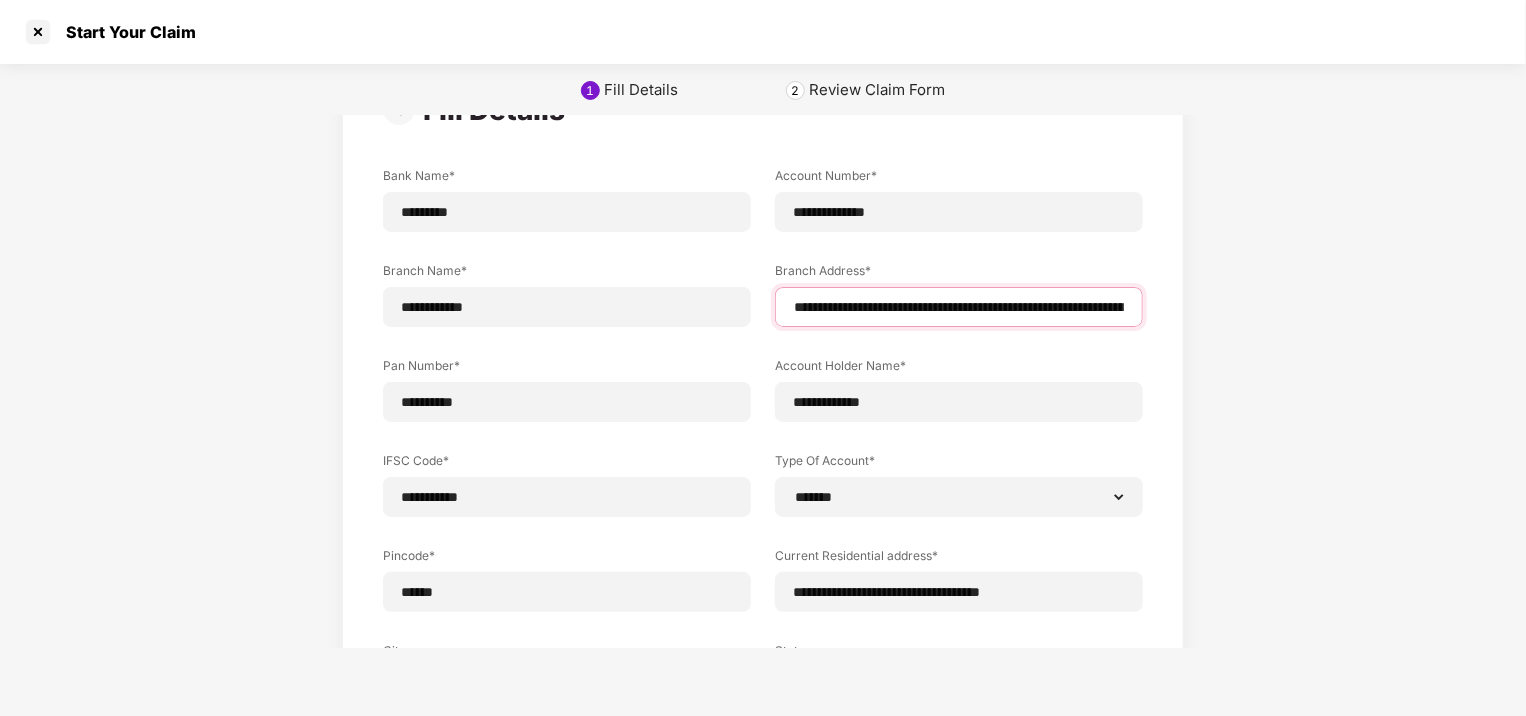 scroll, scrollTop: 0, scrollLeft: 0, axis: both 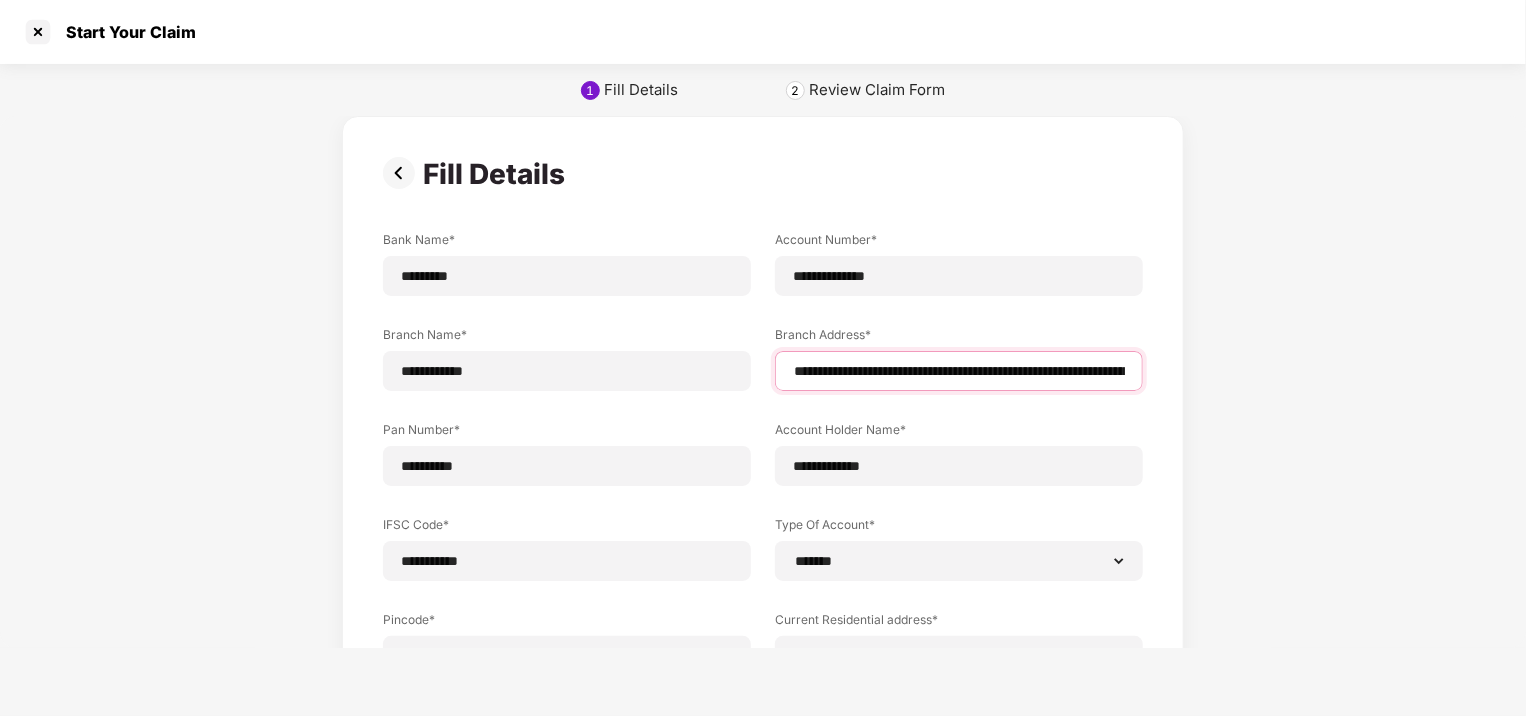 type on "**********" 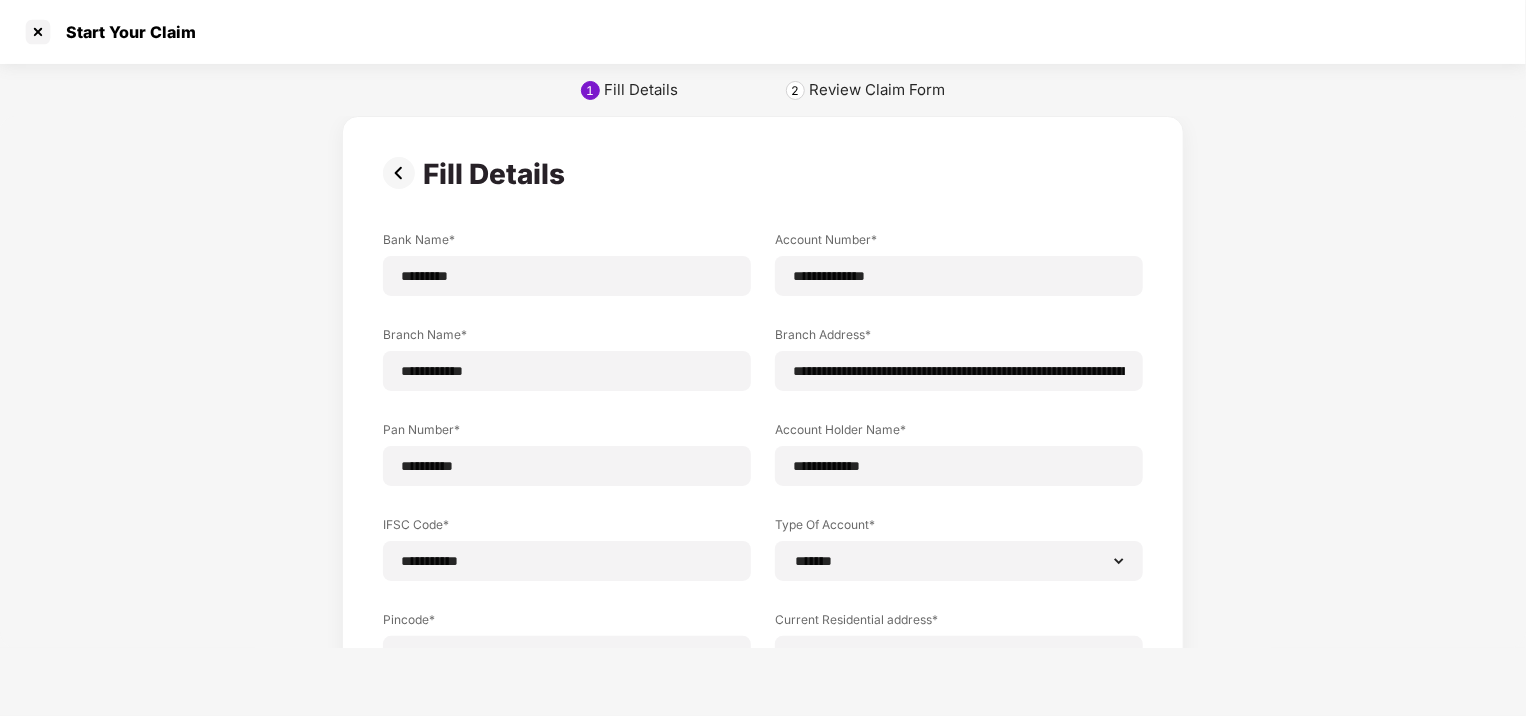 click on "**********" at bounding box center [763, 505] 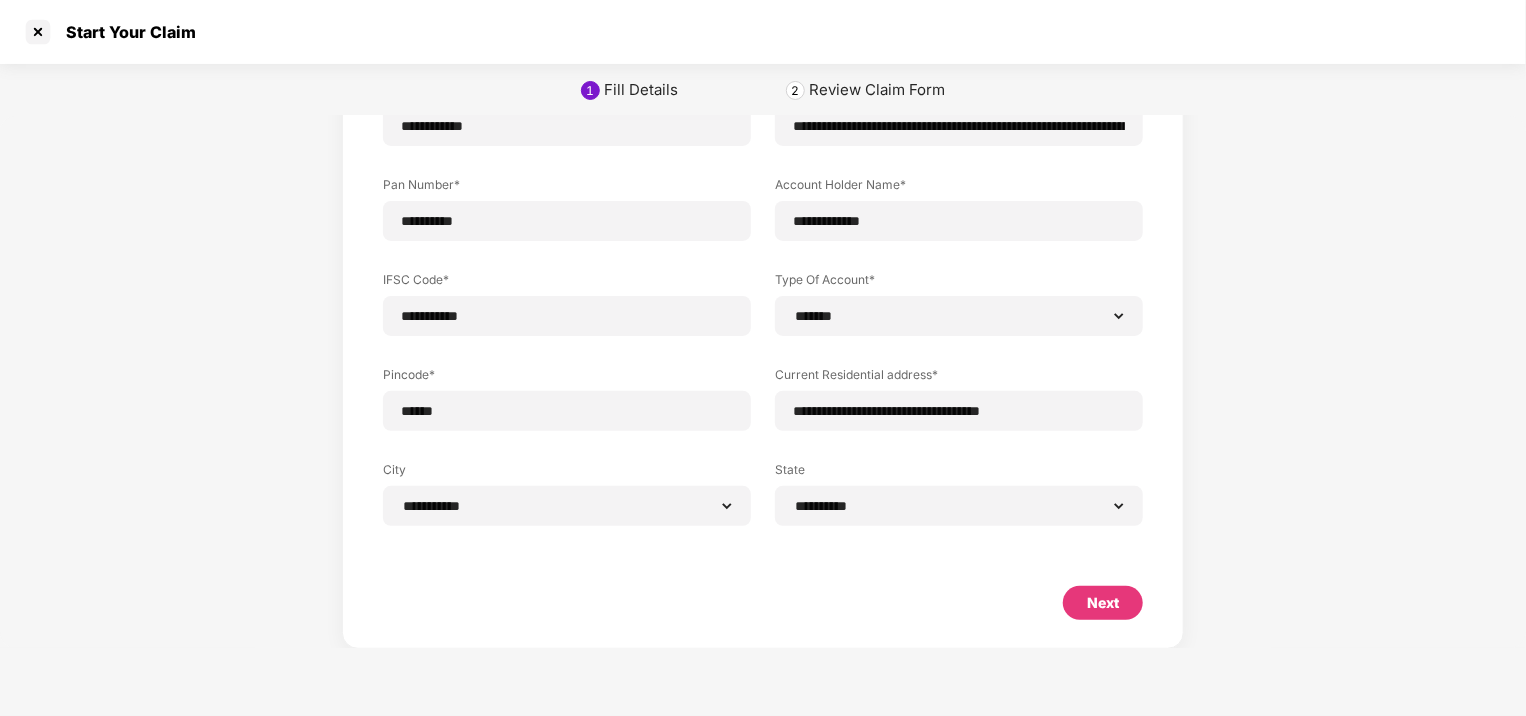 click on "Next" at bounding box center (1103, 603) 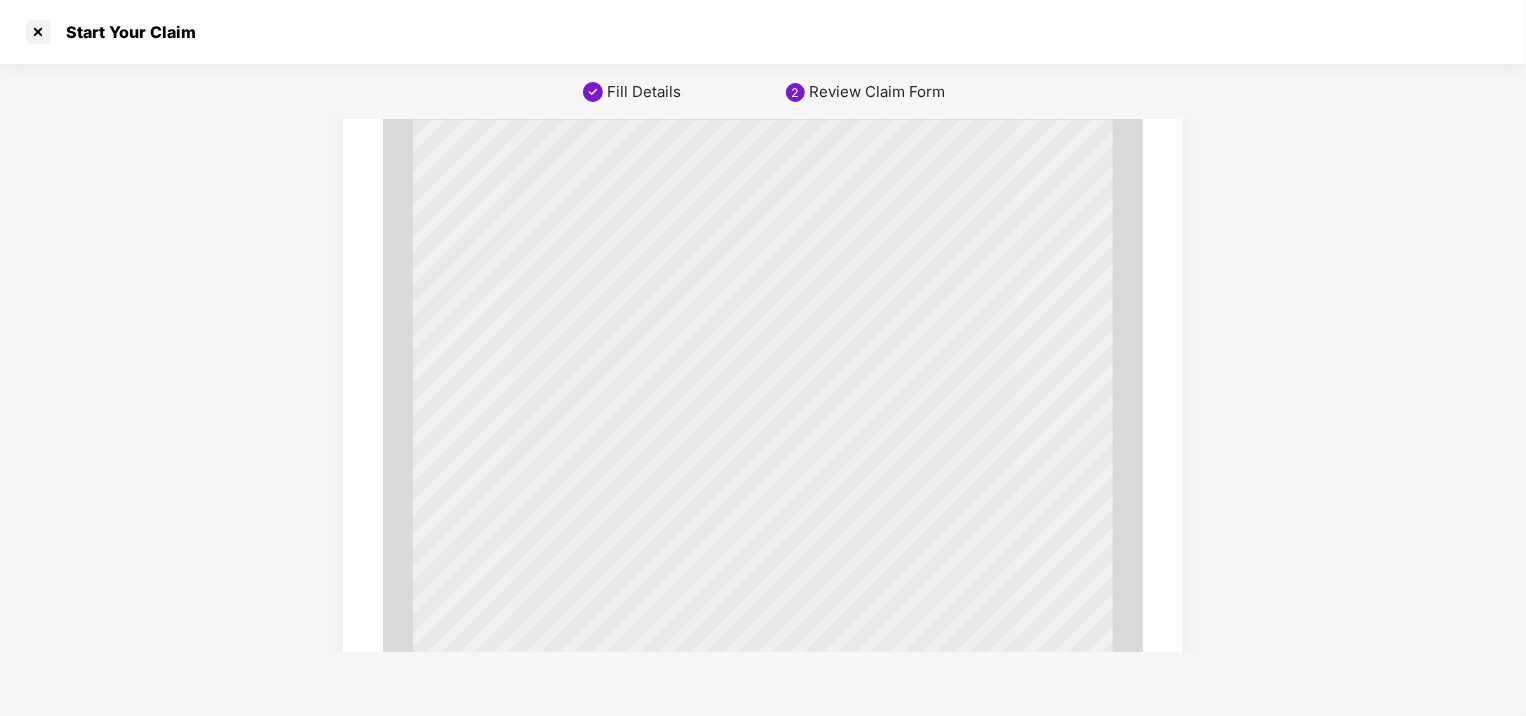 scroll, scrollTop: 1260, scrollLeft: 0, axis: vertical 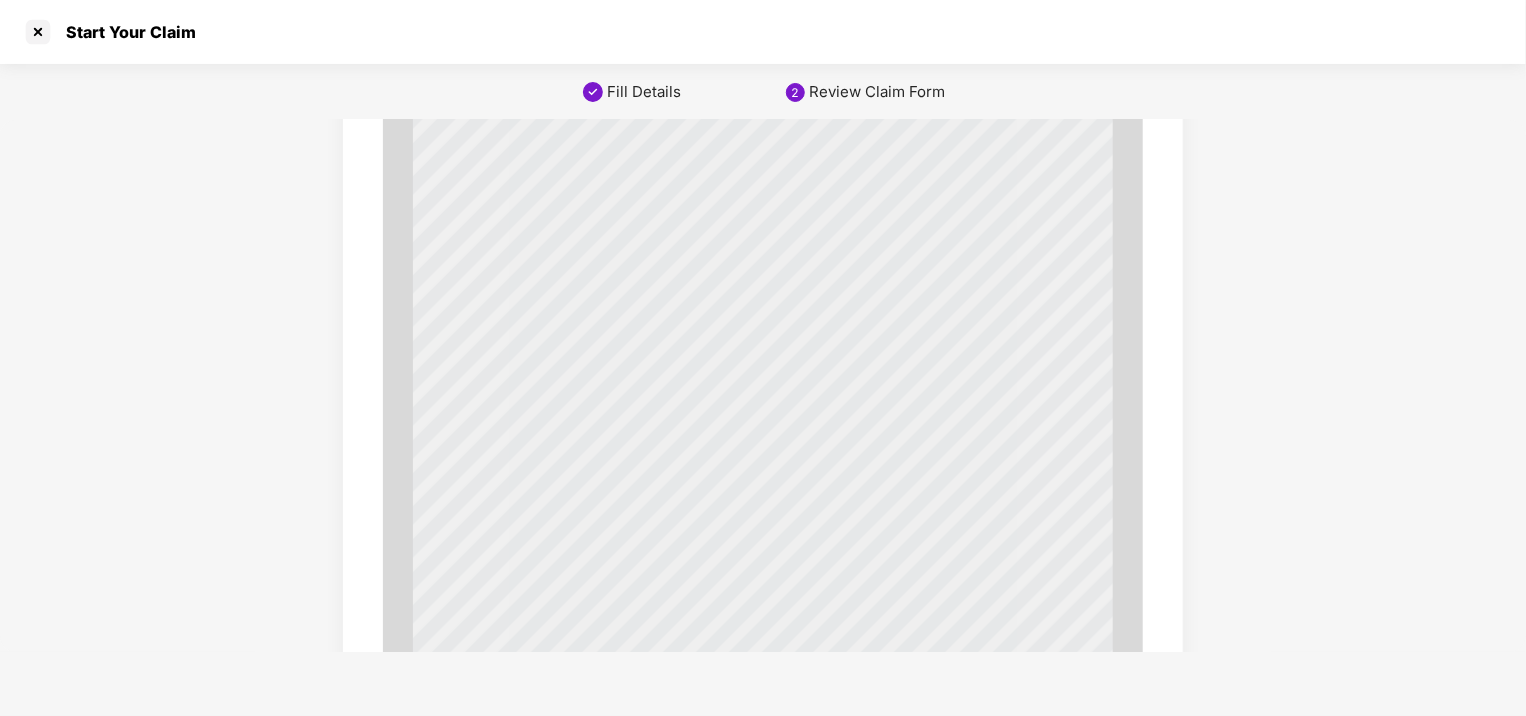 click on "W" at bounding box center [694, 242] 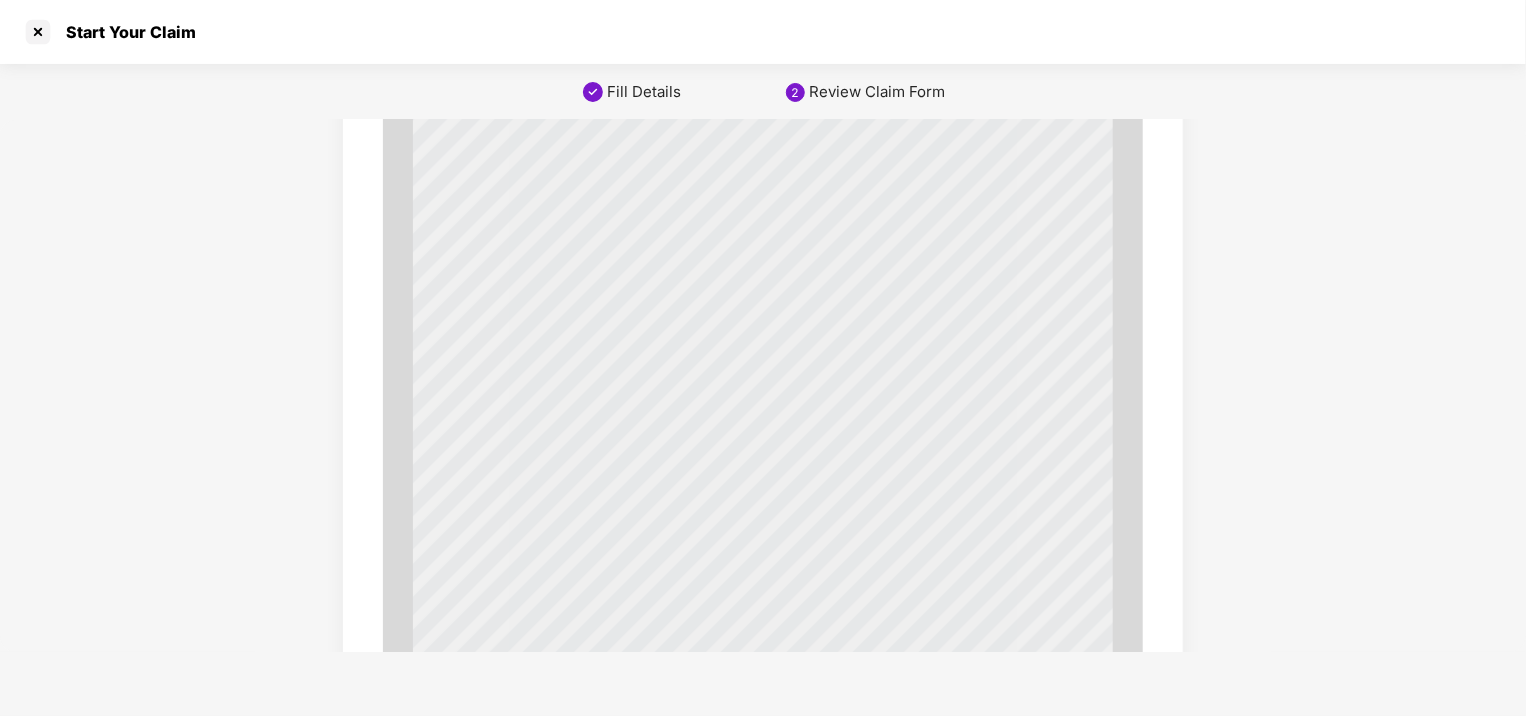 scroll, scrollTop: 2174, scrollLeft: 0, axis: vertical 